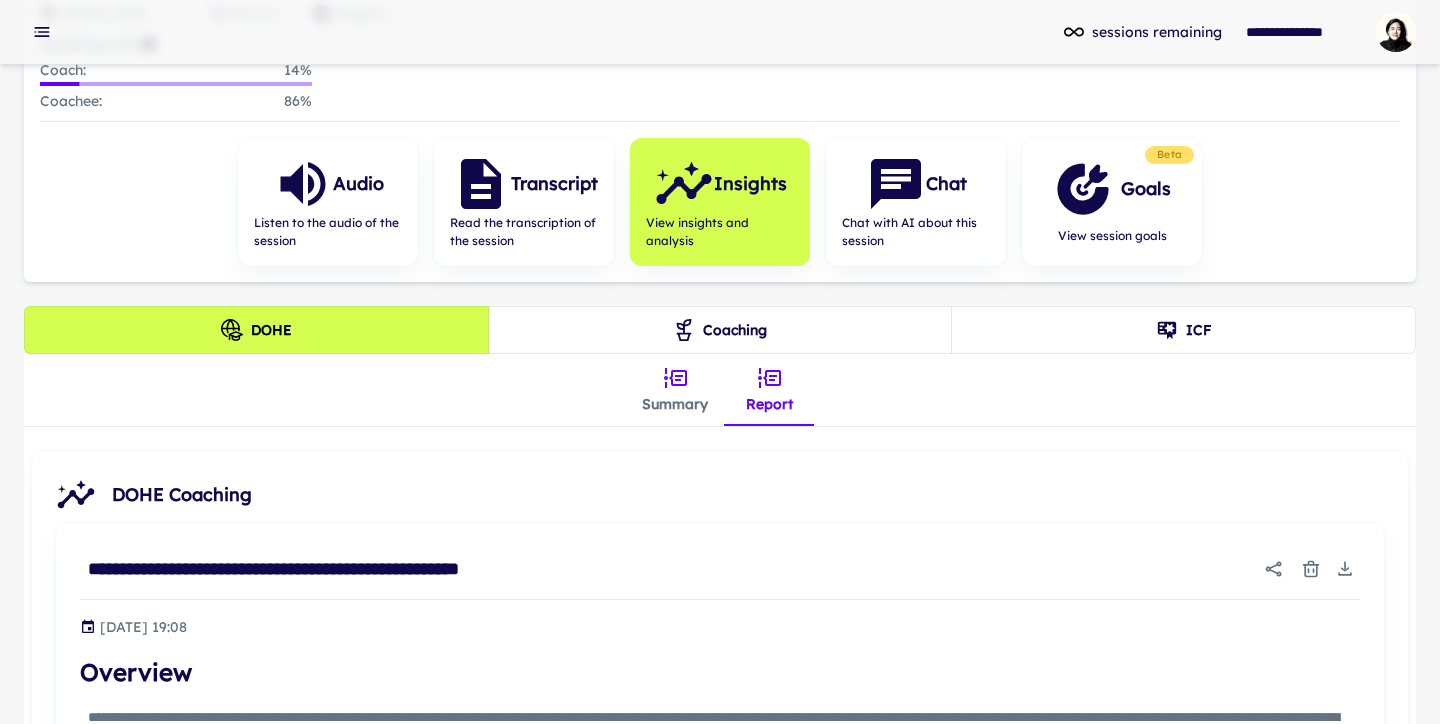 scroll, scrollTop: 0, scrollLeft: 0, axis: both 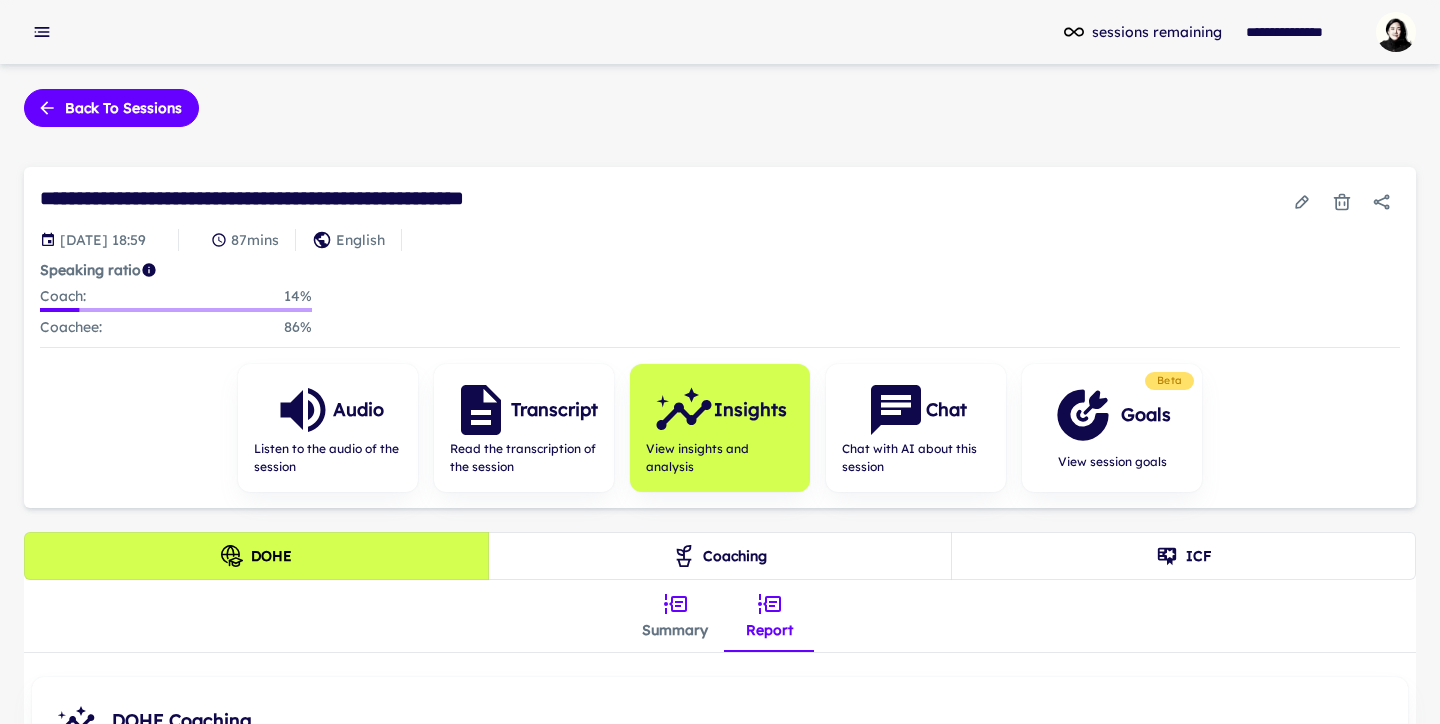 click on "**********" at bounding box center (296, 198) 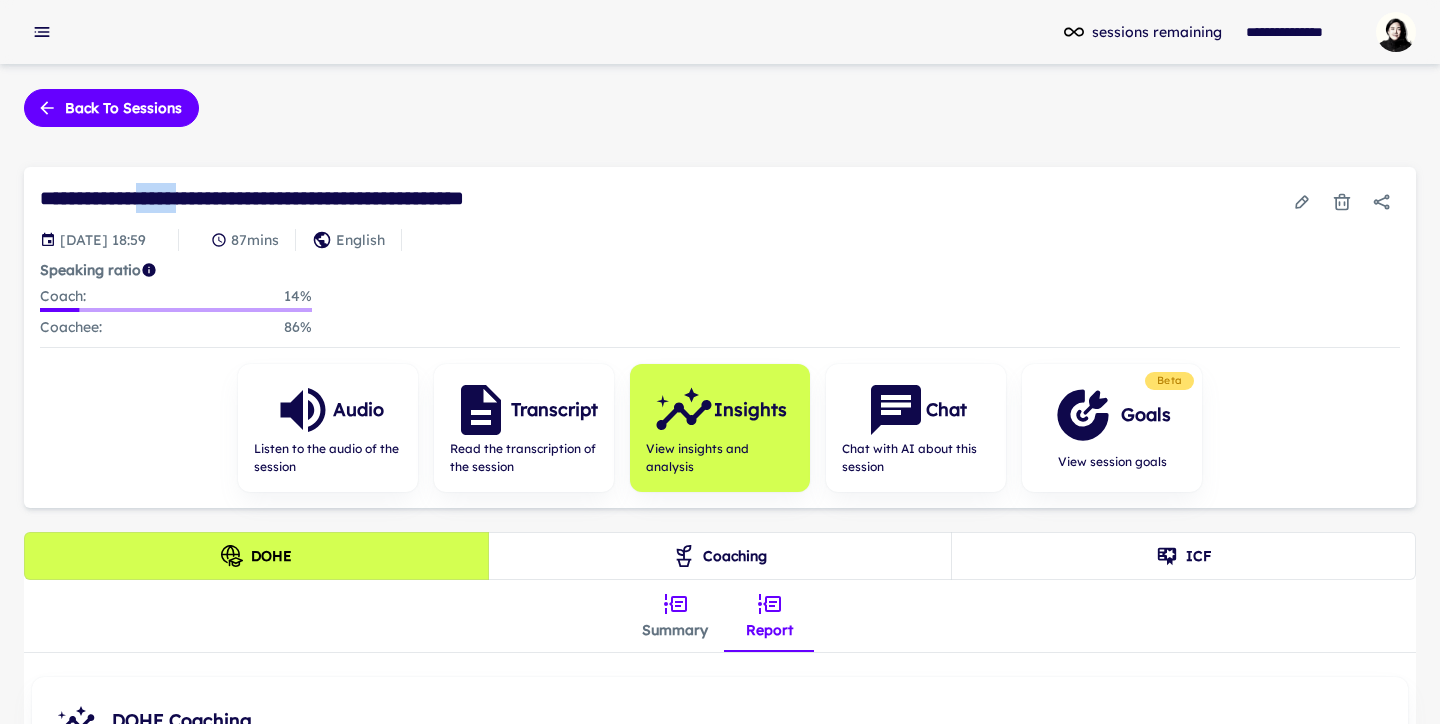 click on "**********" at bounding box center (296, 198) 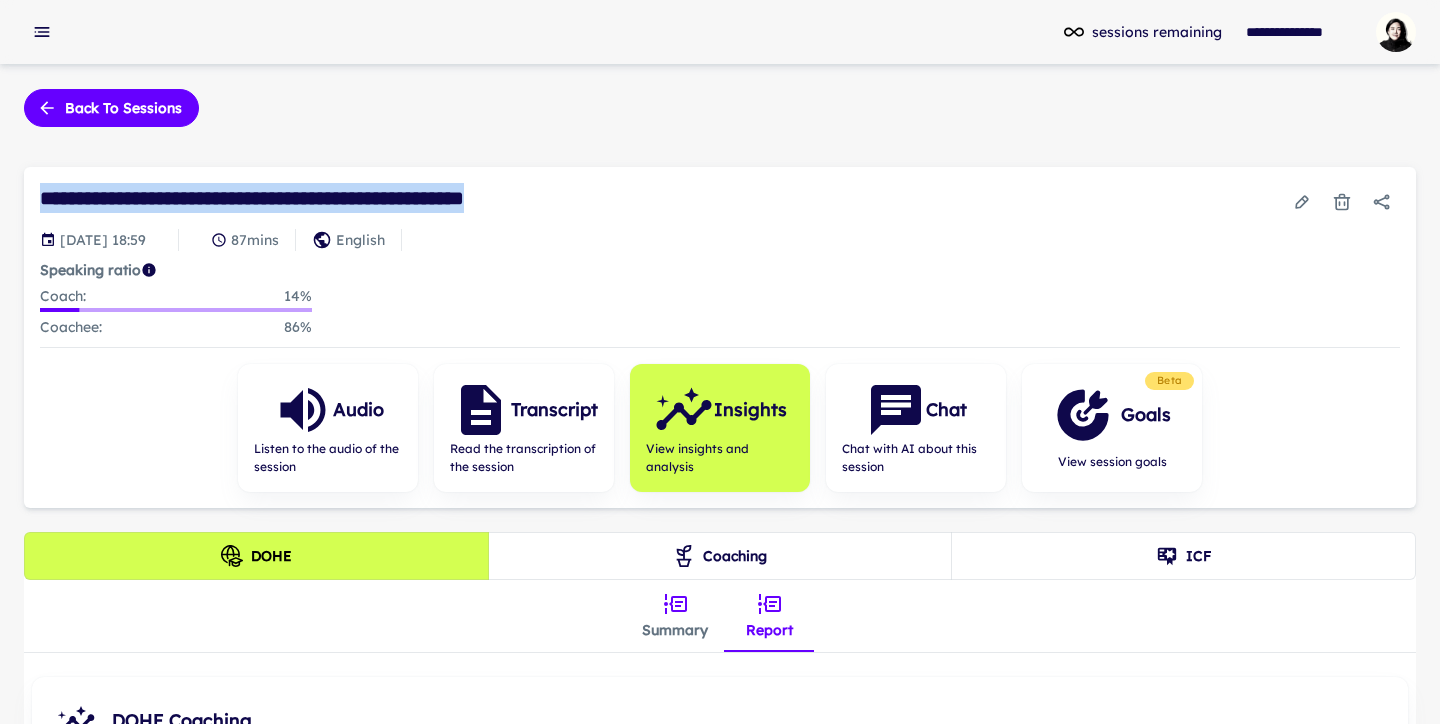 click on "**********" at bounding box center [296, 198] 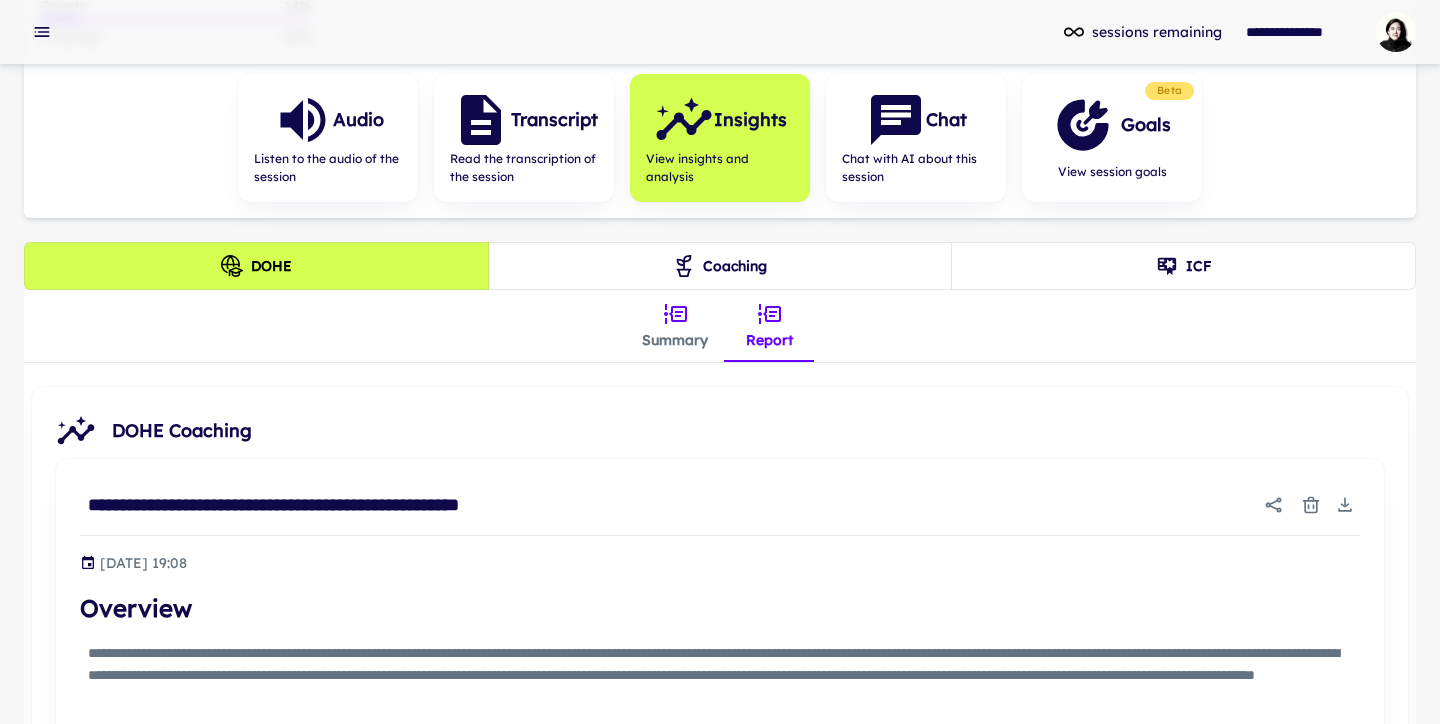 scroll, scrollTop: 297, scrollLeft: 0, axis: vertical 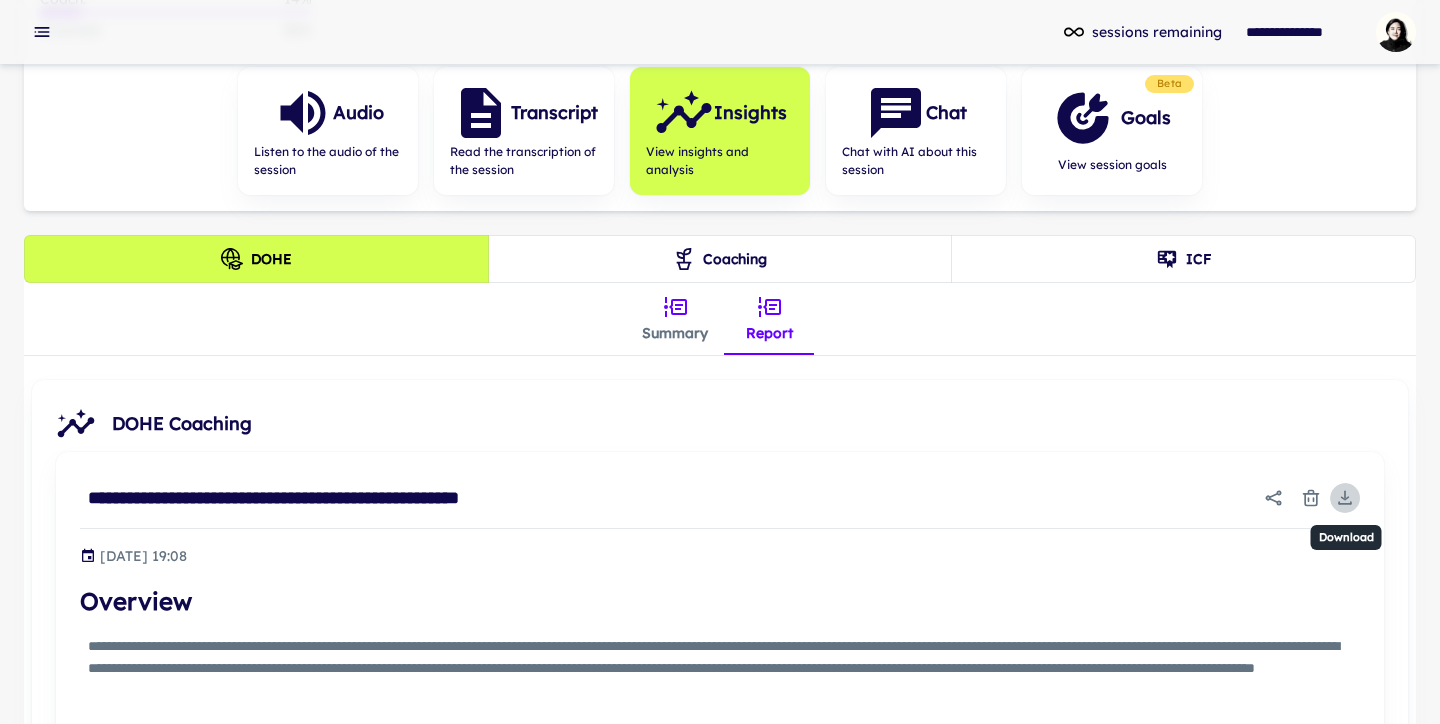 click 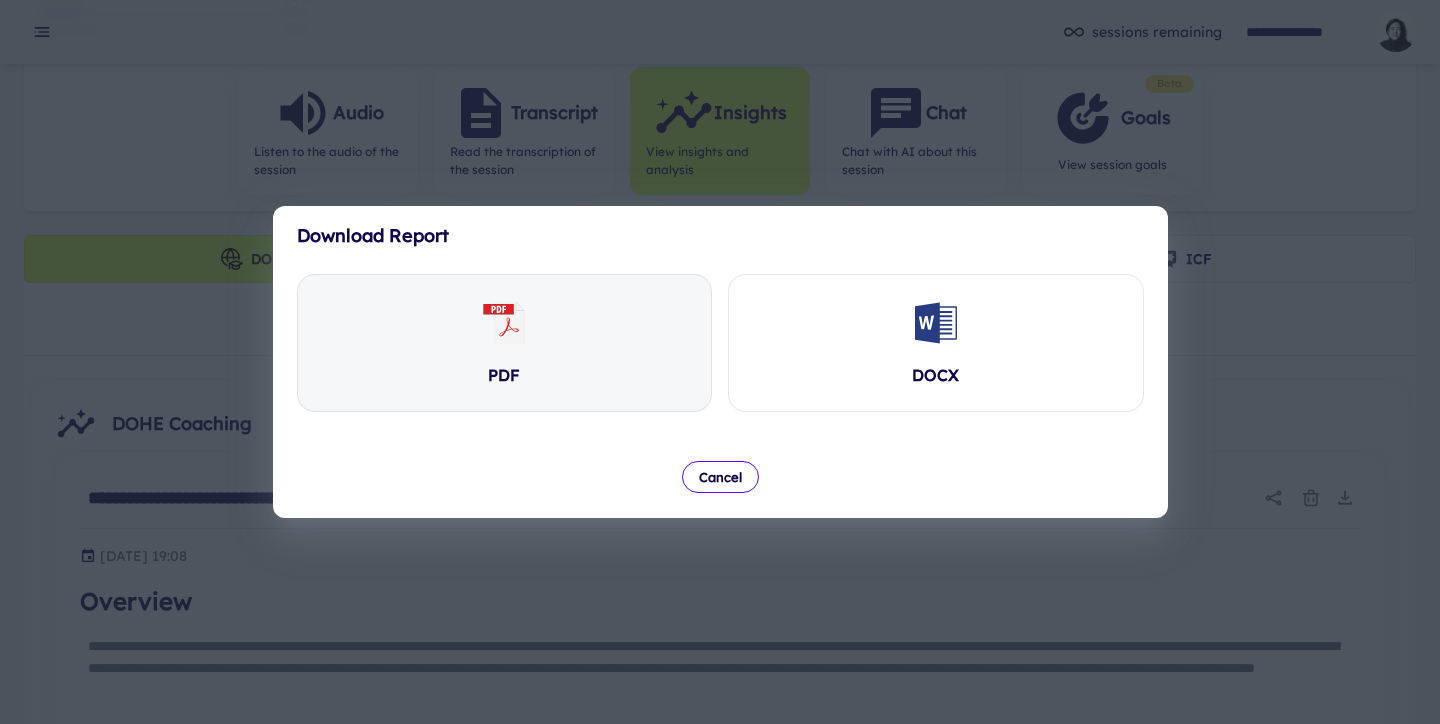 click on "PDF" at bounding box center [505, 343] 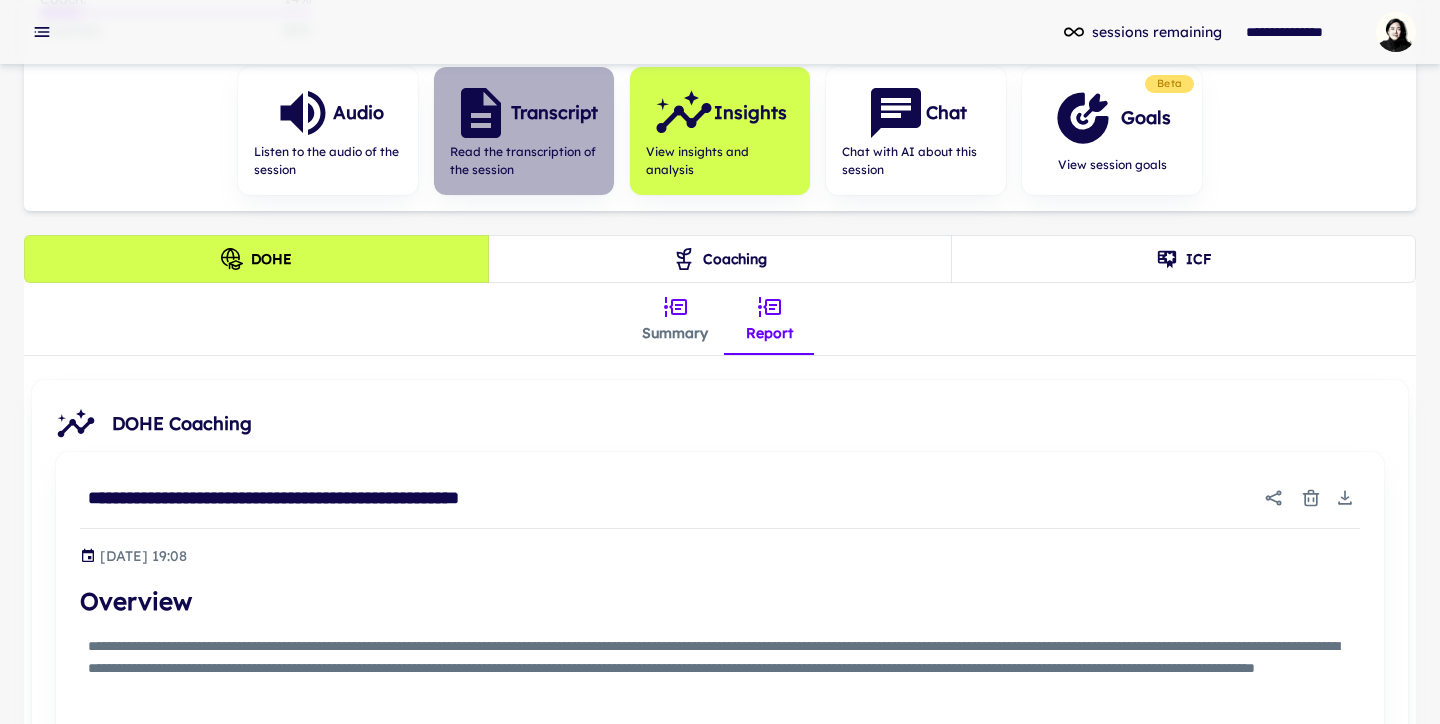 click on "Transcript" at bounding box center [554, 113] 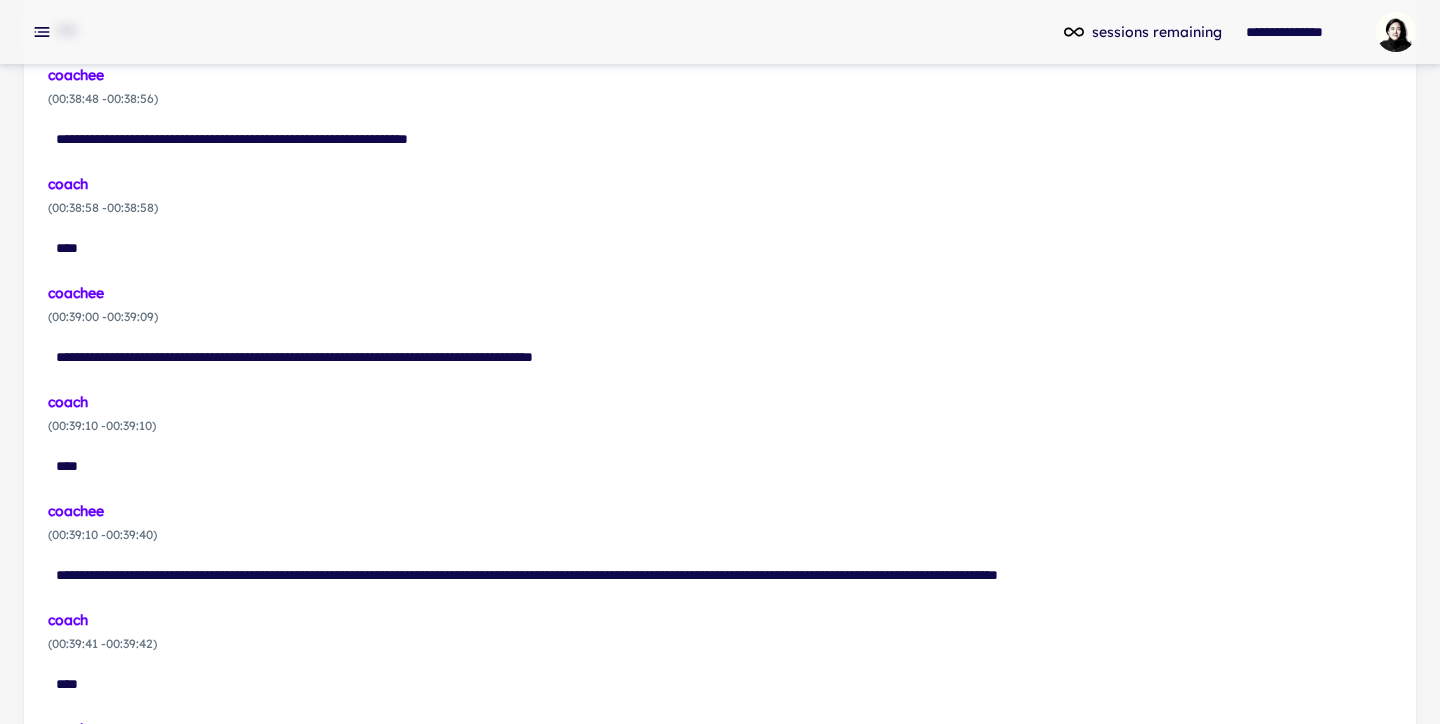 scroll, scrollTop: 13997, scrollLeft: 0, axis: vertical 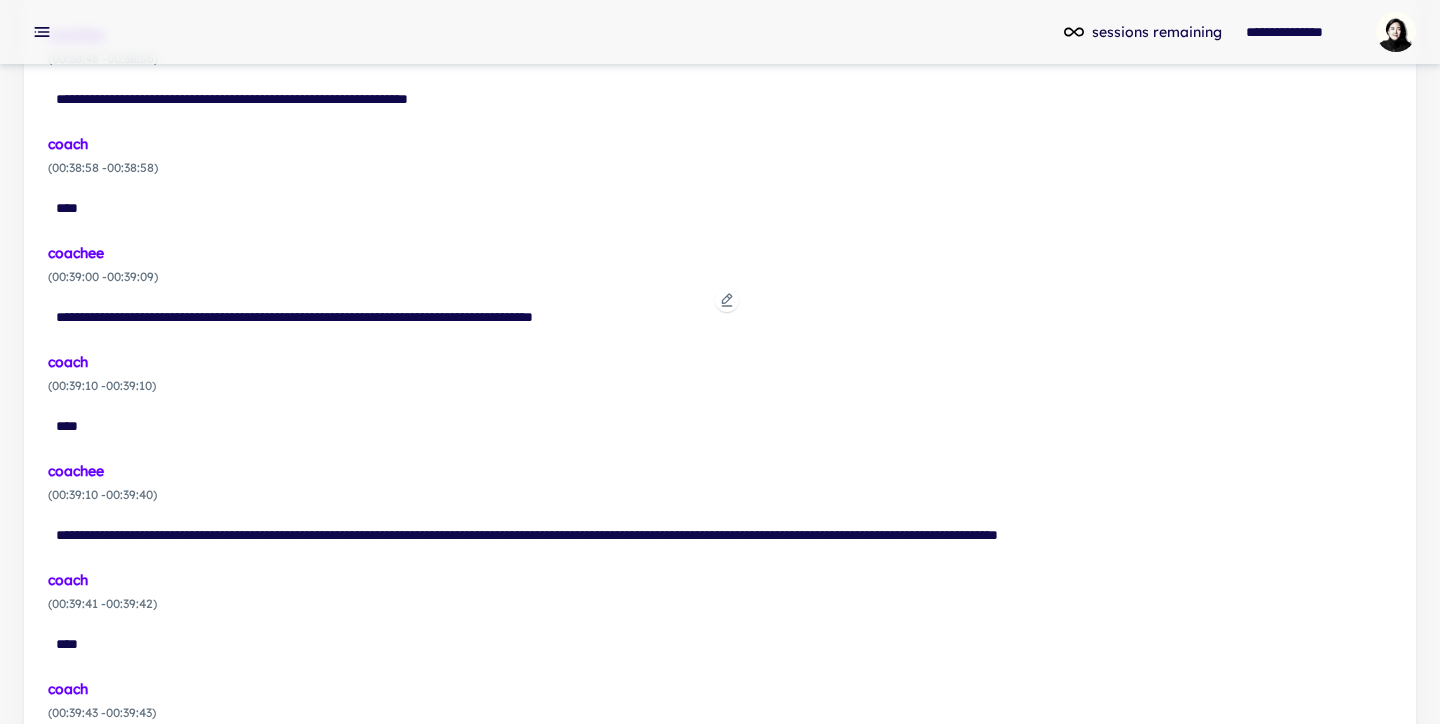click at bounding box center [727, 300] 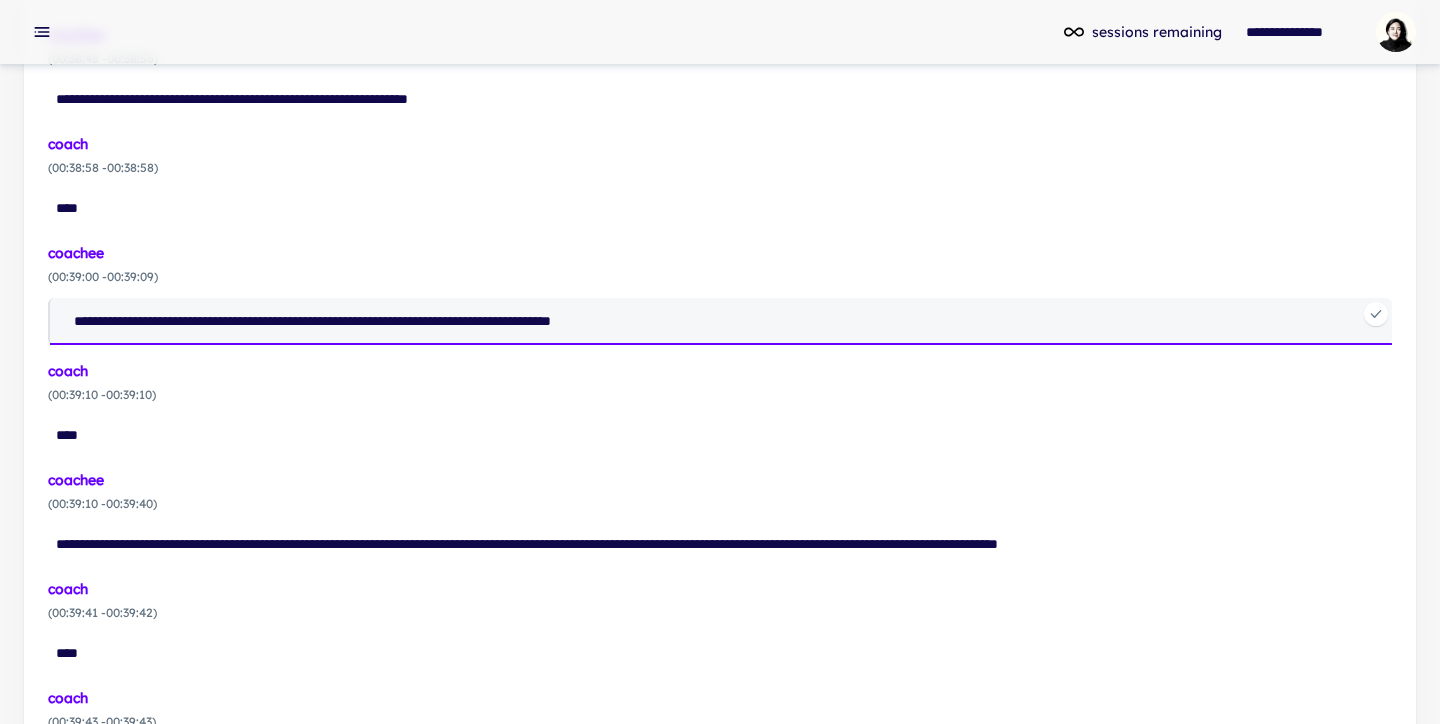 click on "**********" at bounding box center (729, 321) 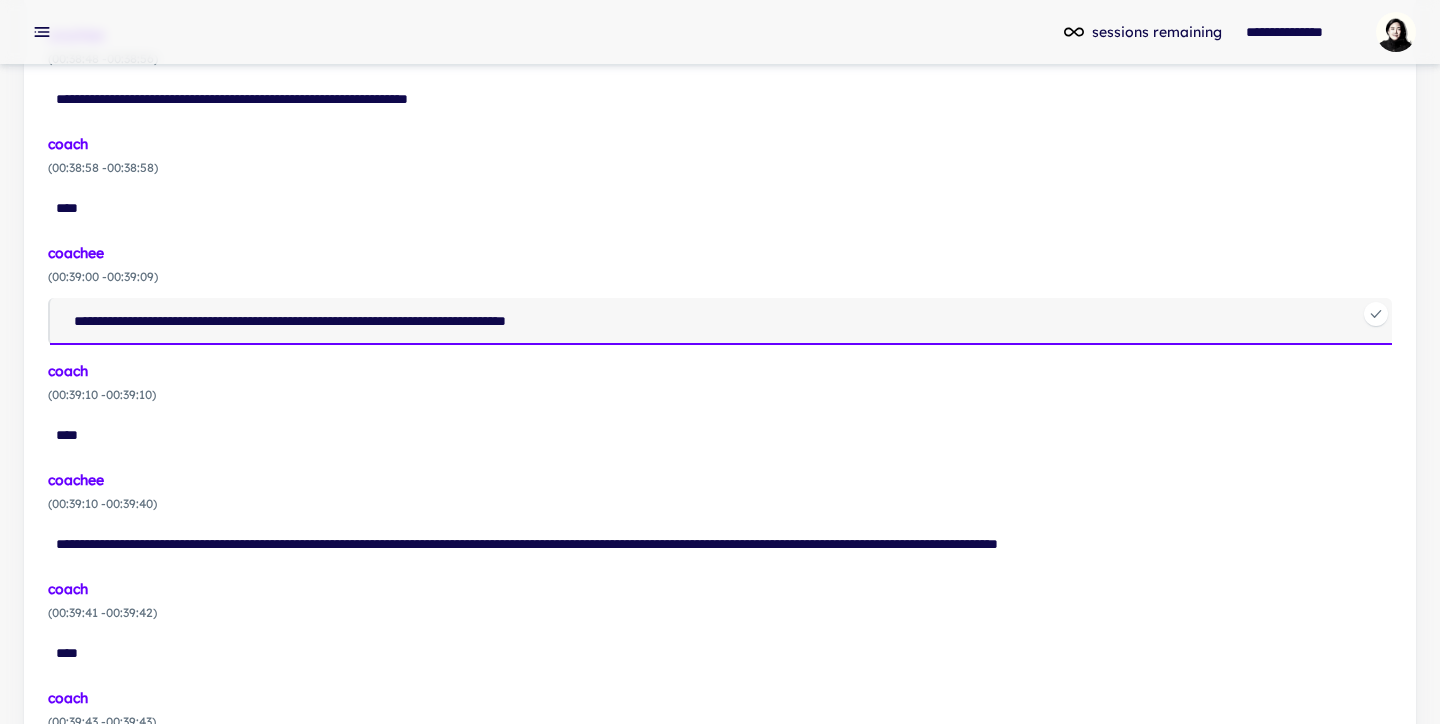 type on "**********" 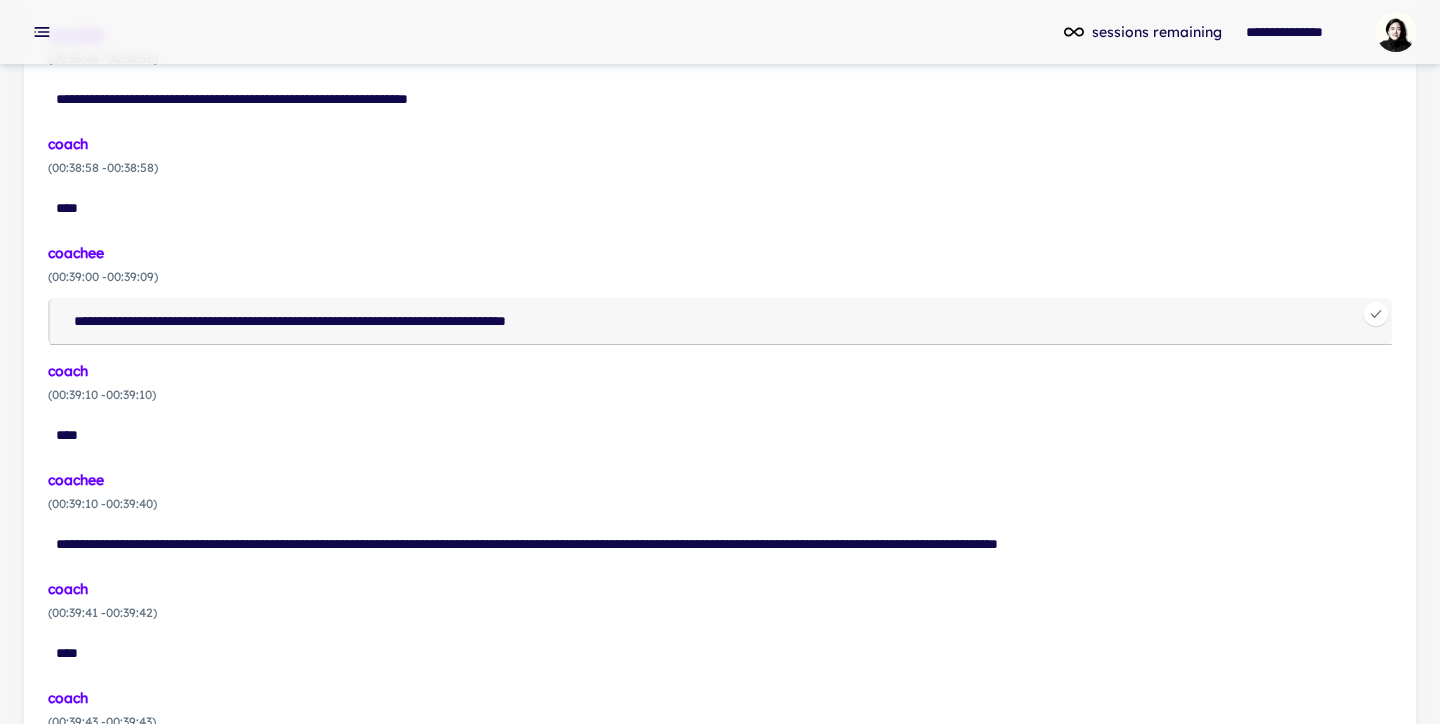 click on "****" at bounding box center (720, 435) 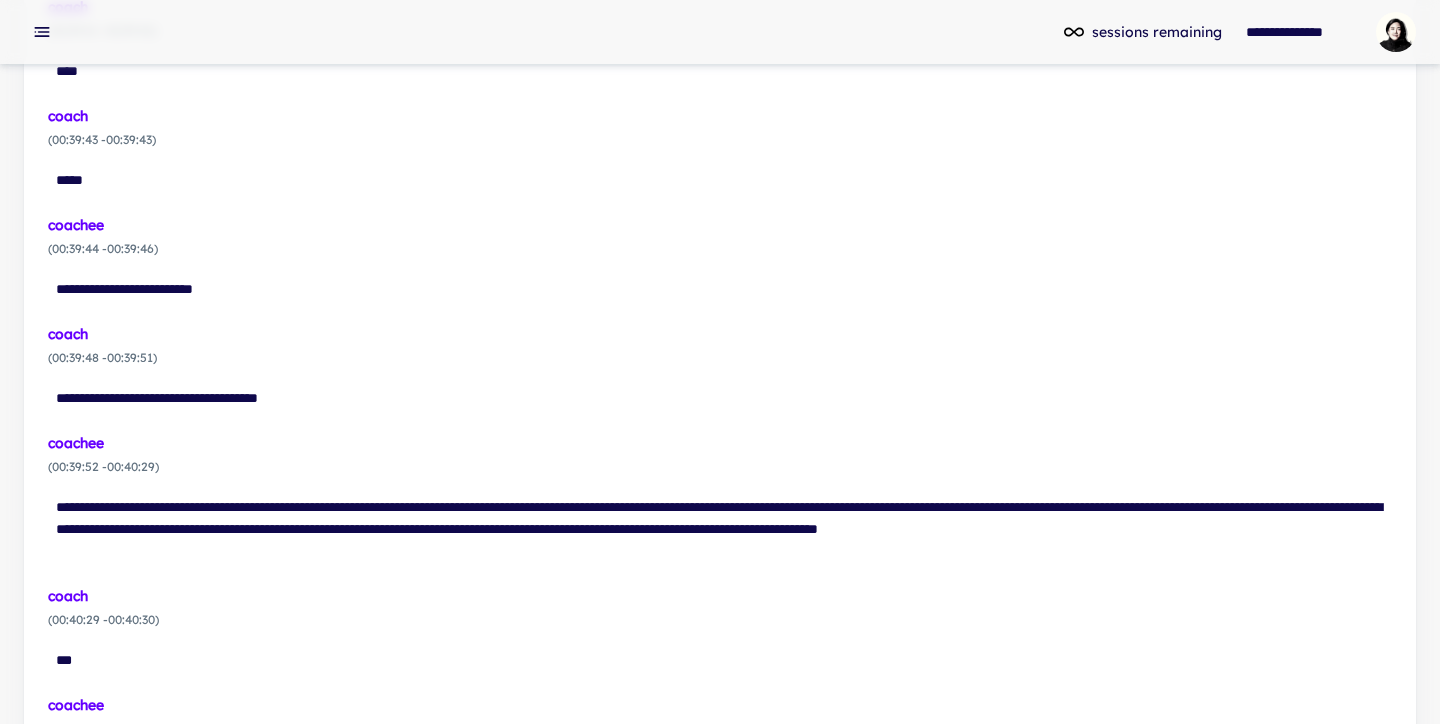 scroll, scrollTop: 14597, scrollLeft: 0, axis: vertical 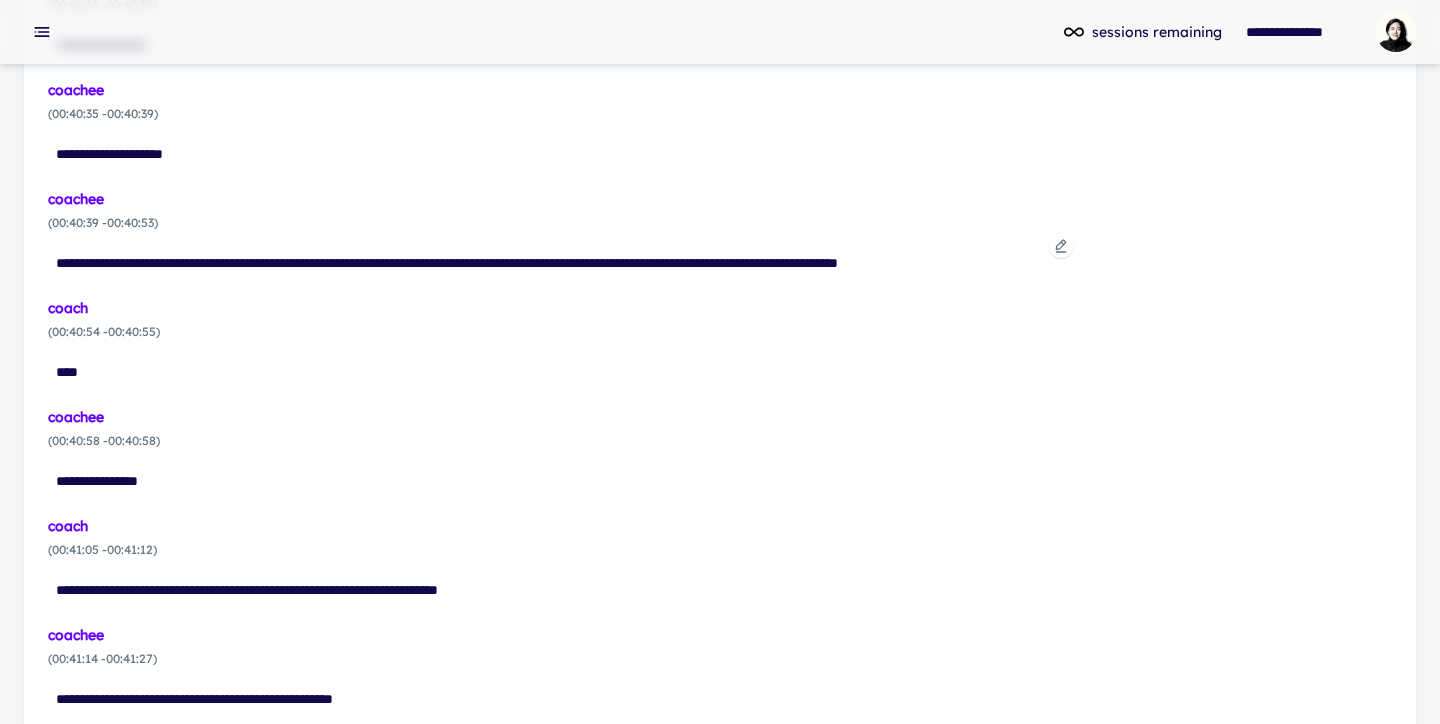 click 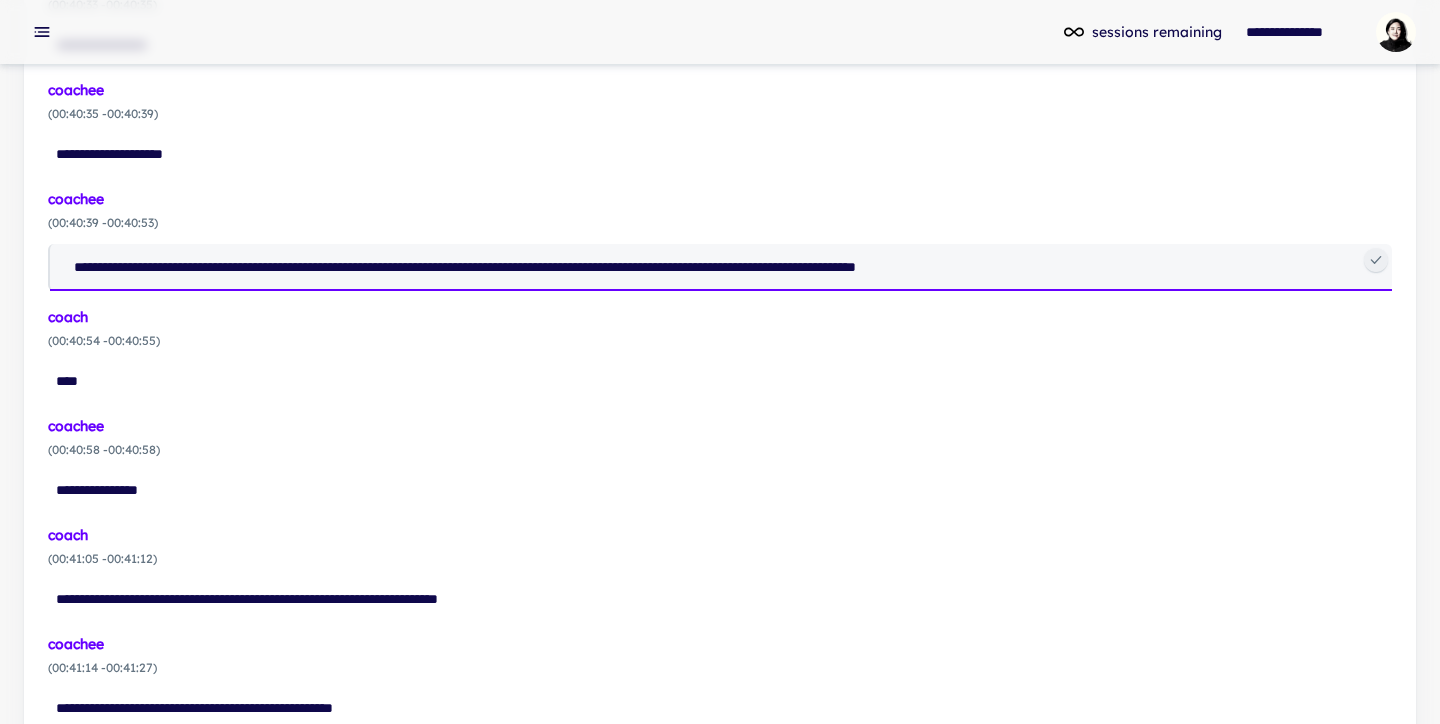 click on "**********" at bounding box center (729, 267) 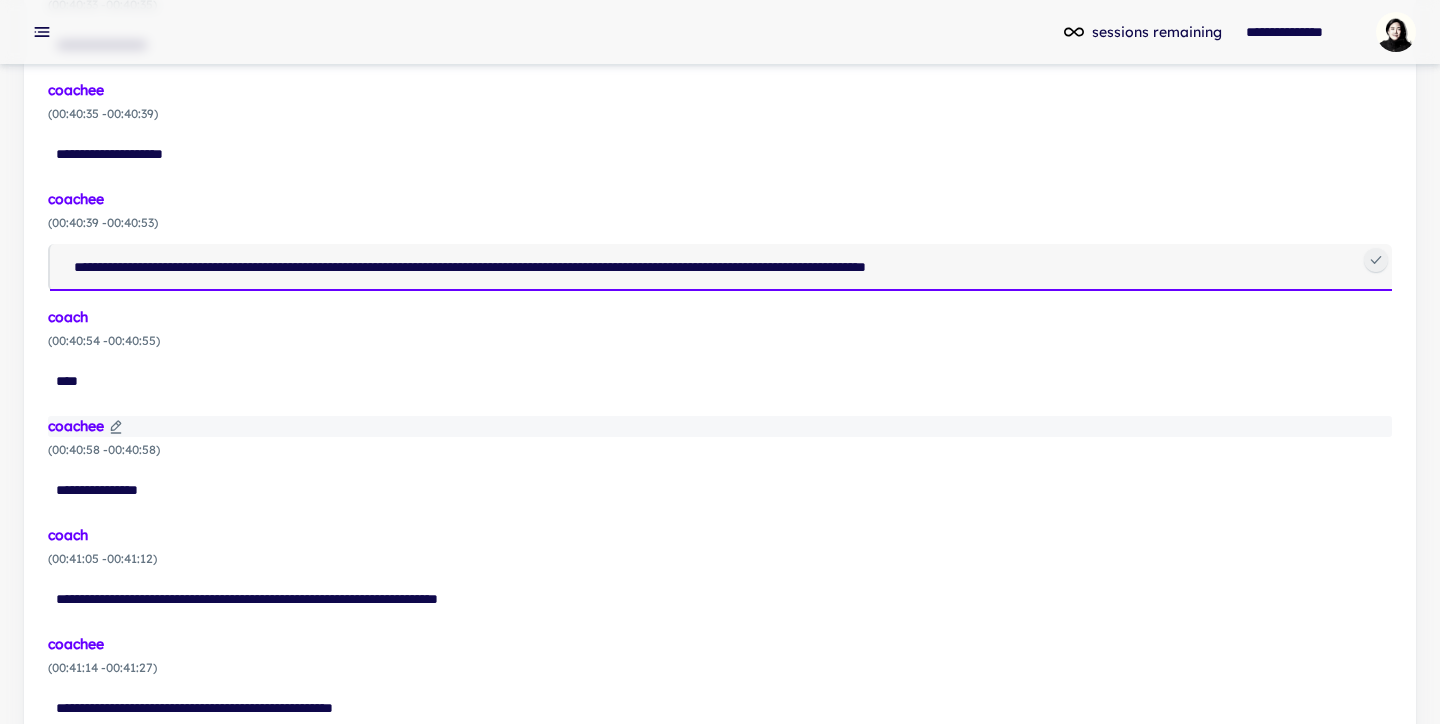 type on "**********" 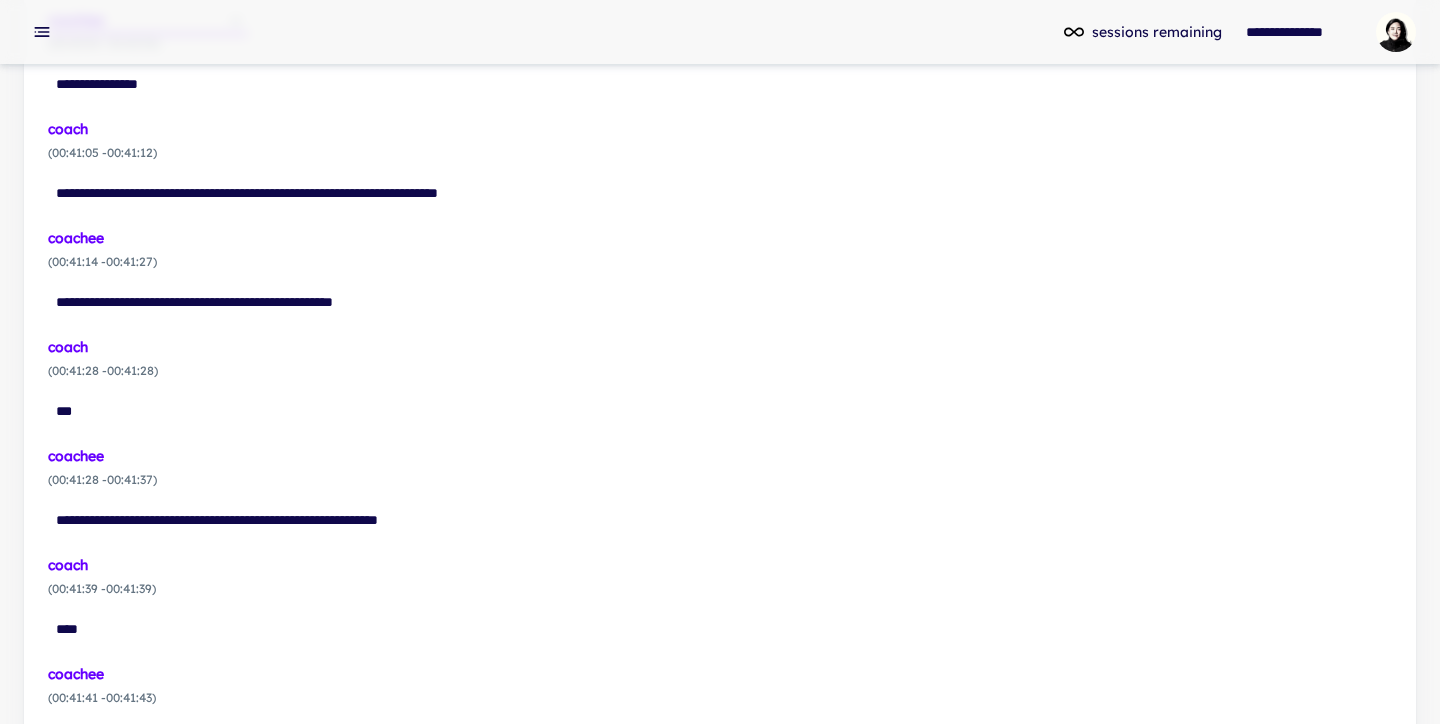 scroll, scrollTop: 15845, scrollLeft: 0, axis: vertical 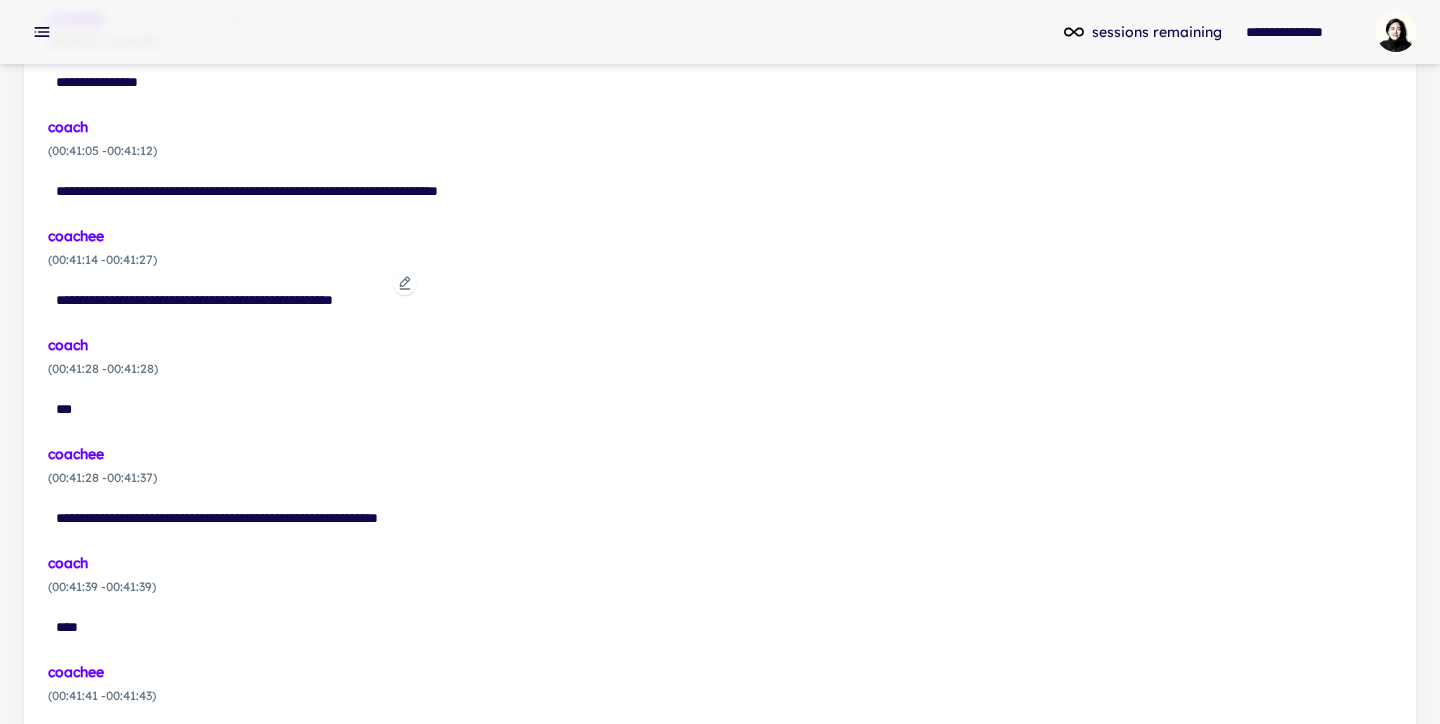 click 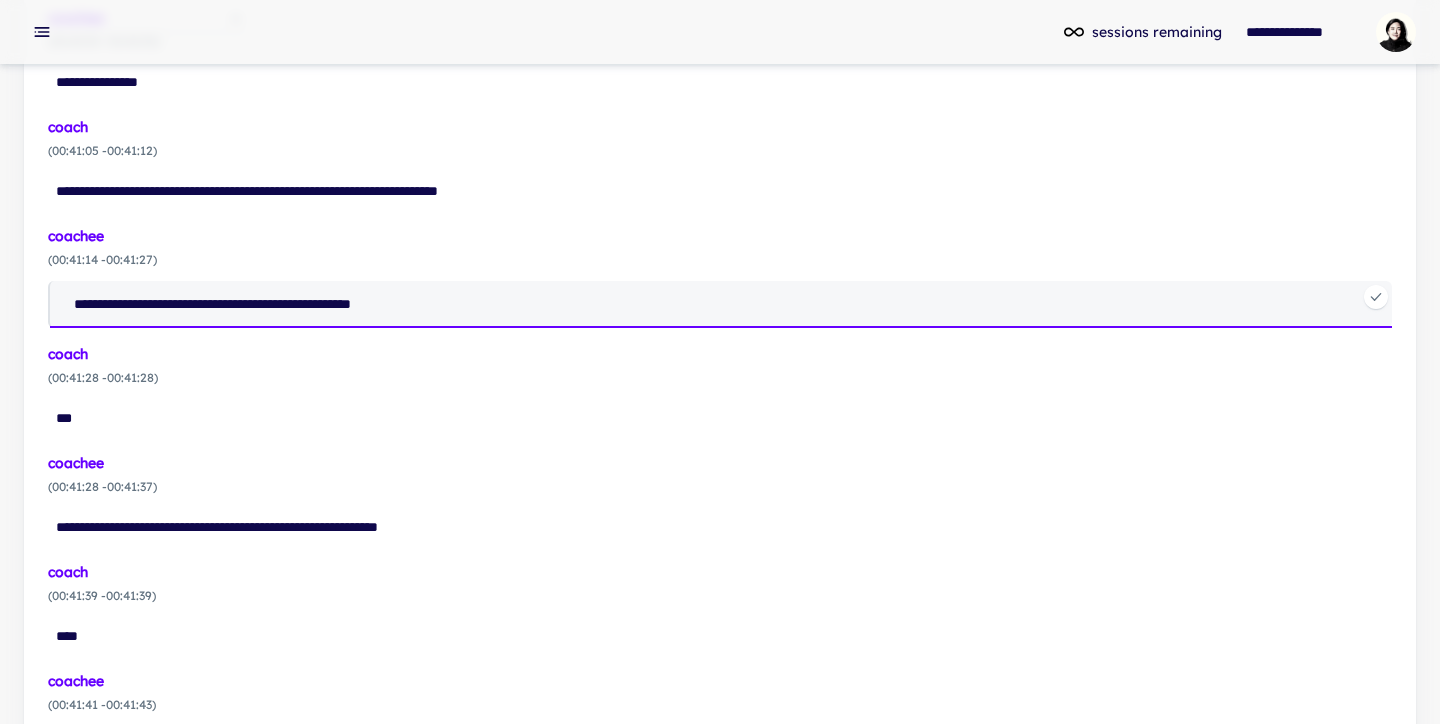 drag, startPoint x: 402, startPoint y: 287, endPoint x: 440, endPoint y: 295, distance: 38.832977 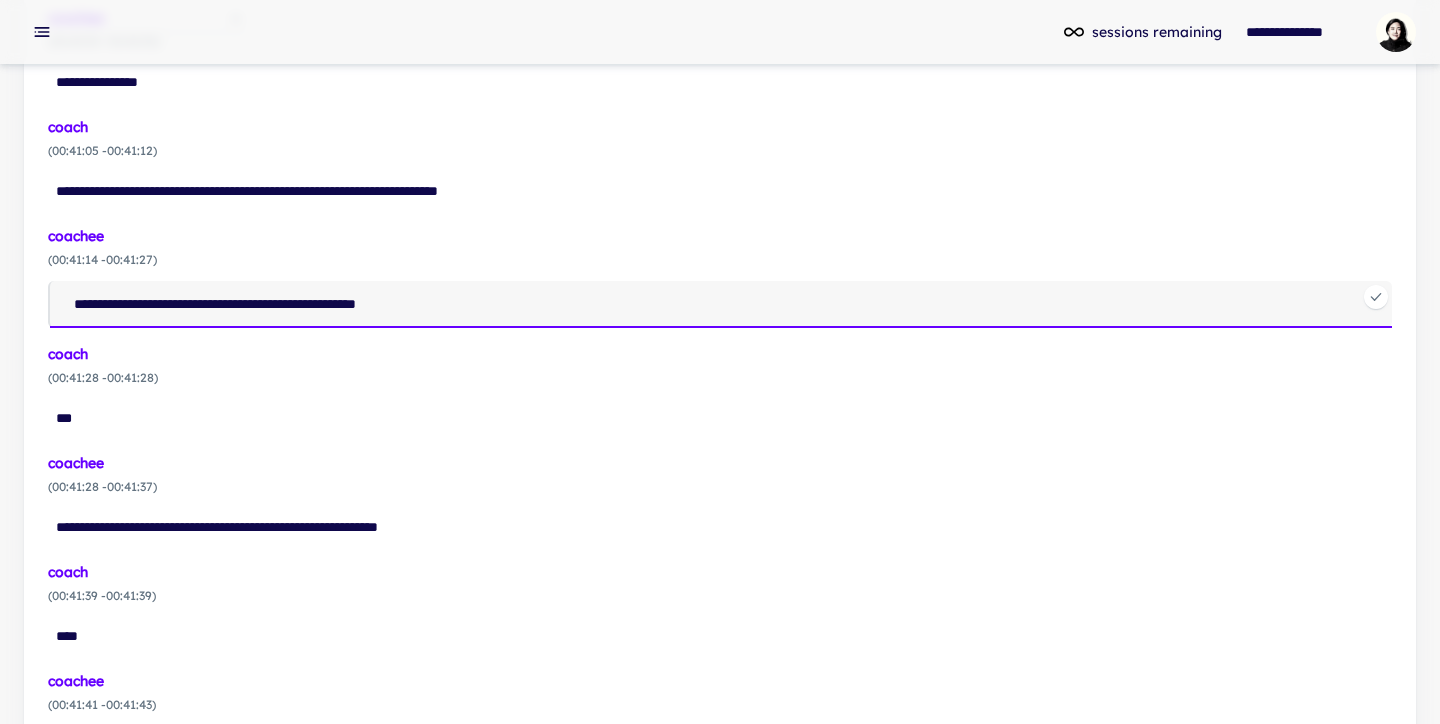 type on "**********" 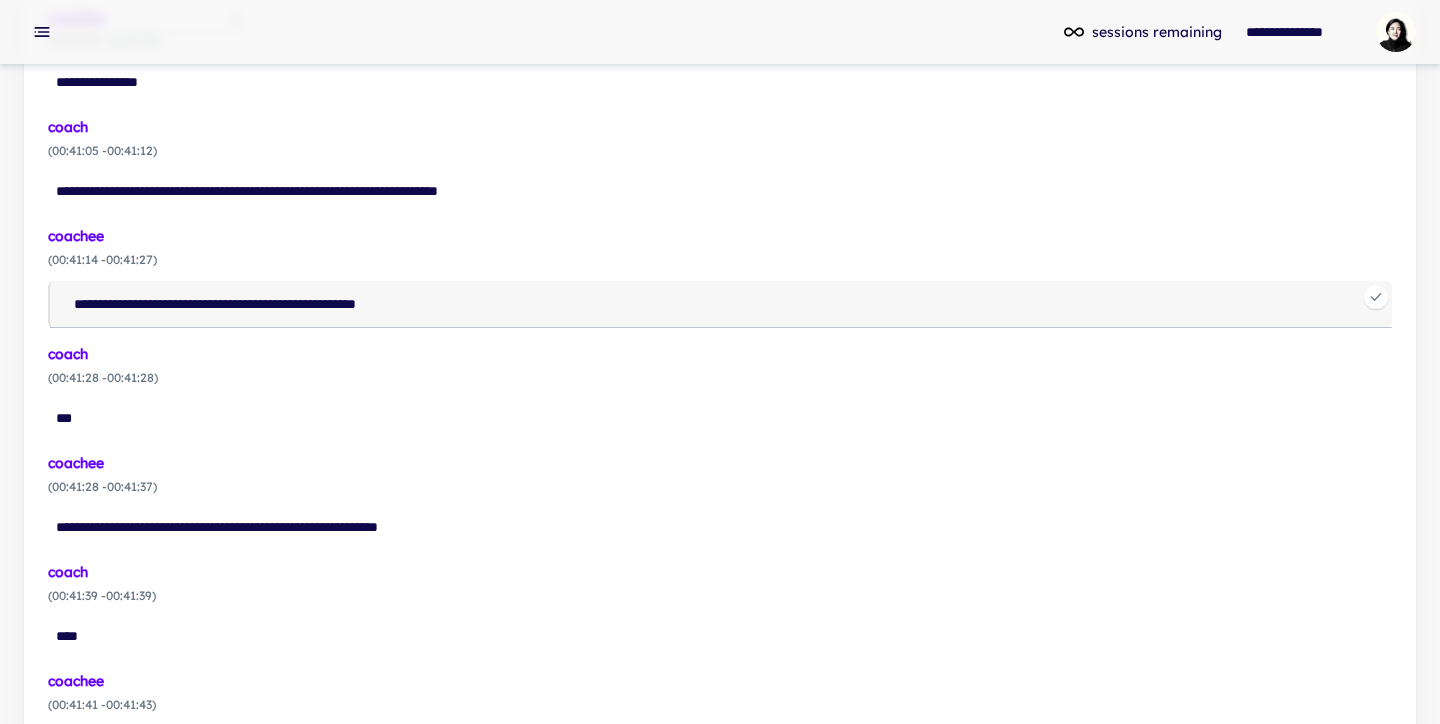 click on "***" at bounding box center [720, 418] 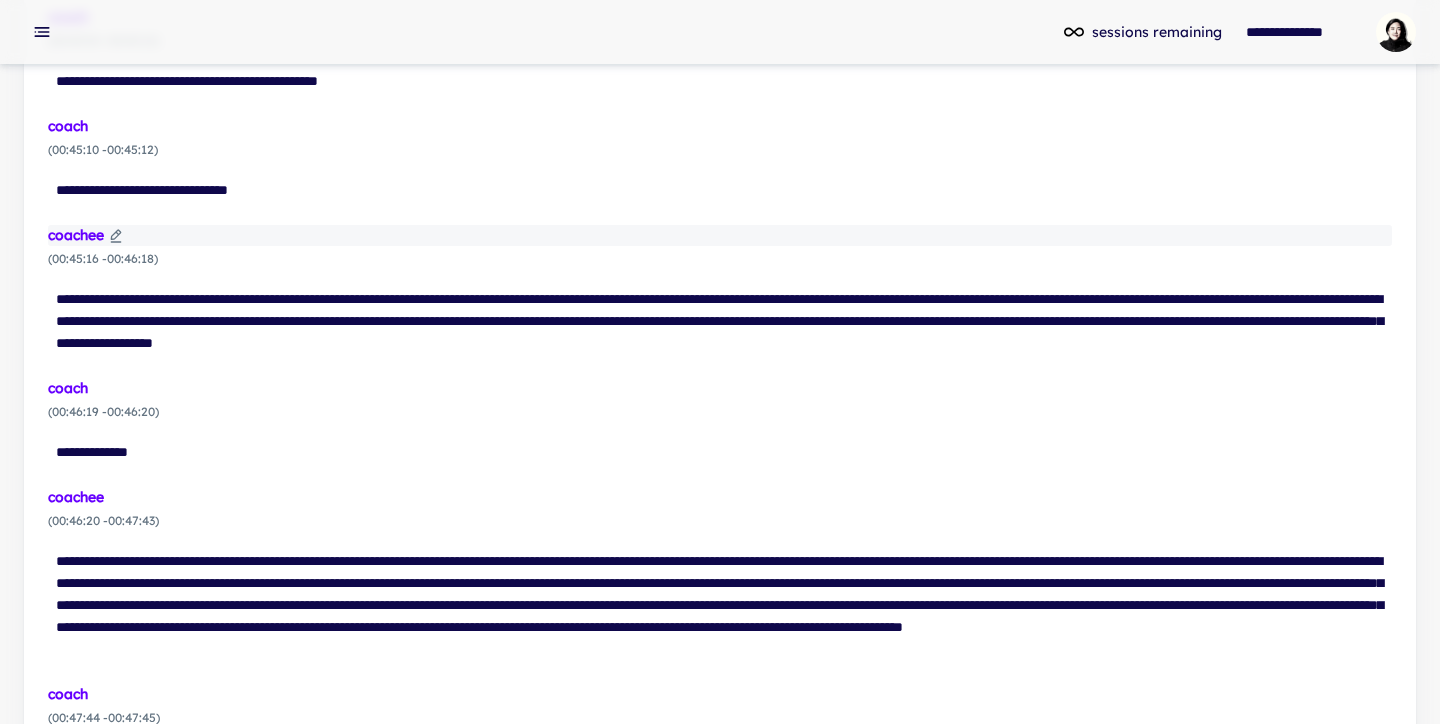 scroll, scrollTop: 18213, scrollLeft: 0, axis: vertical 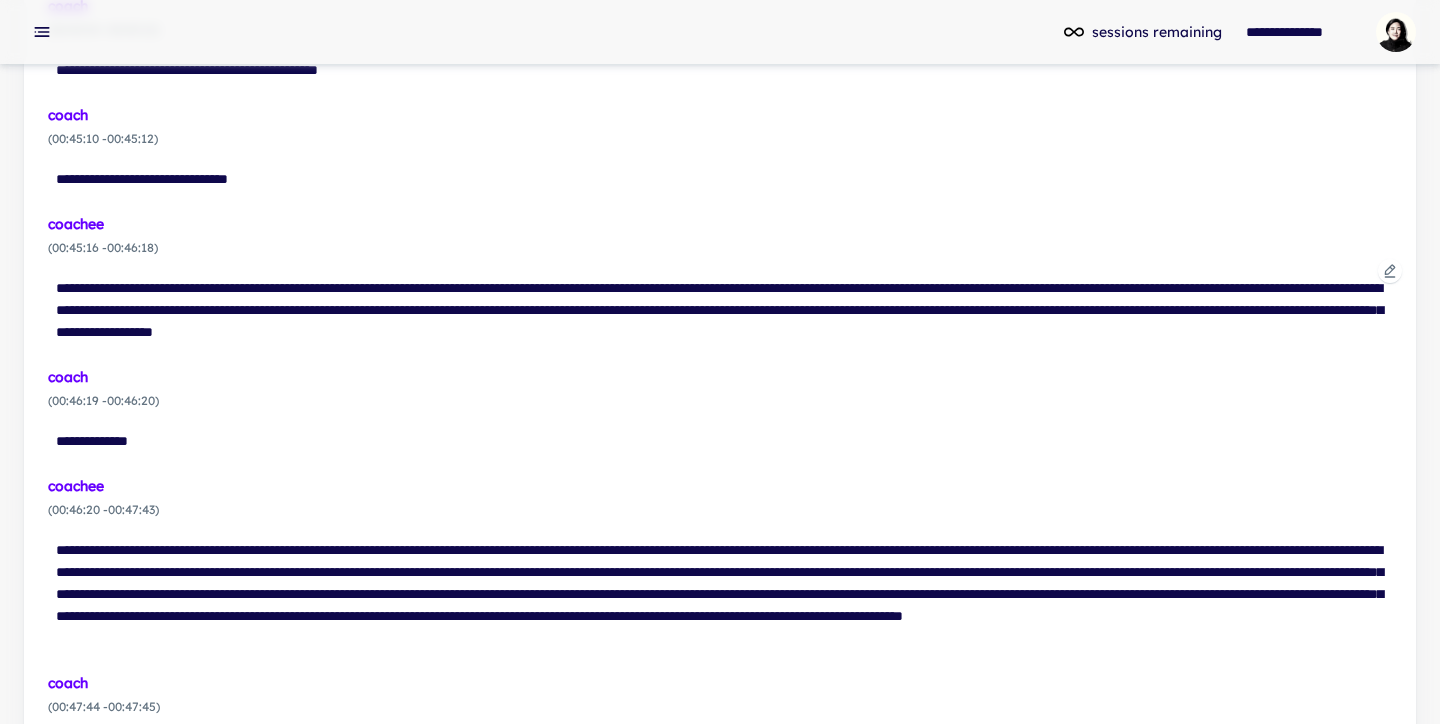 click 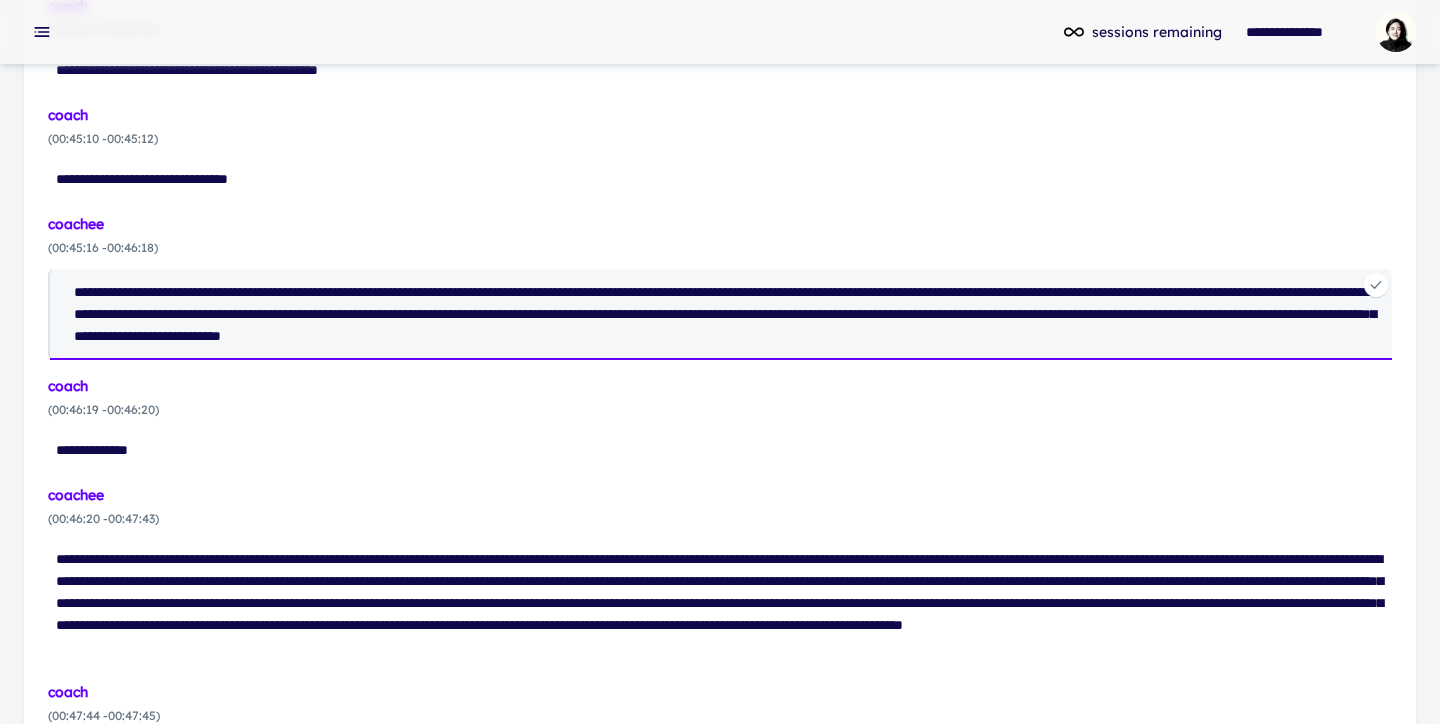 click on "**********" at bounding box center (729, 314) 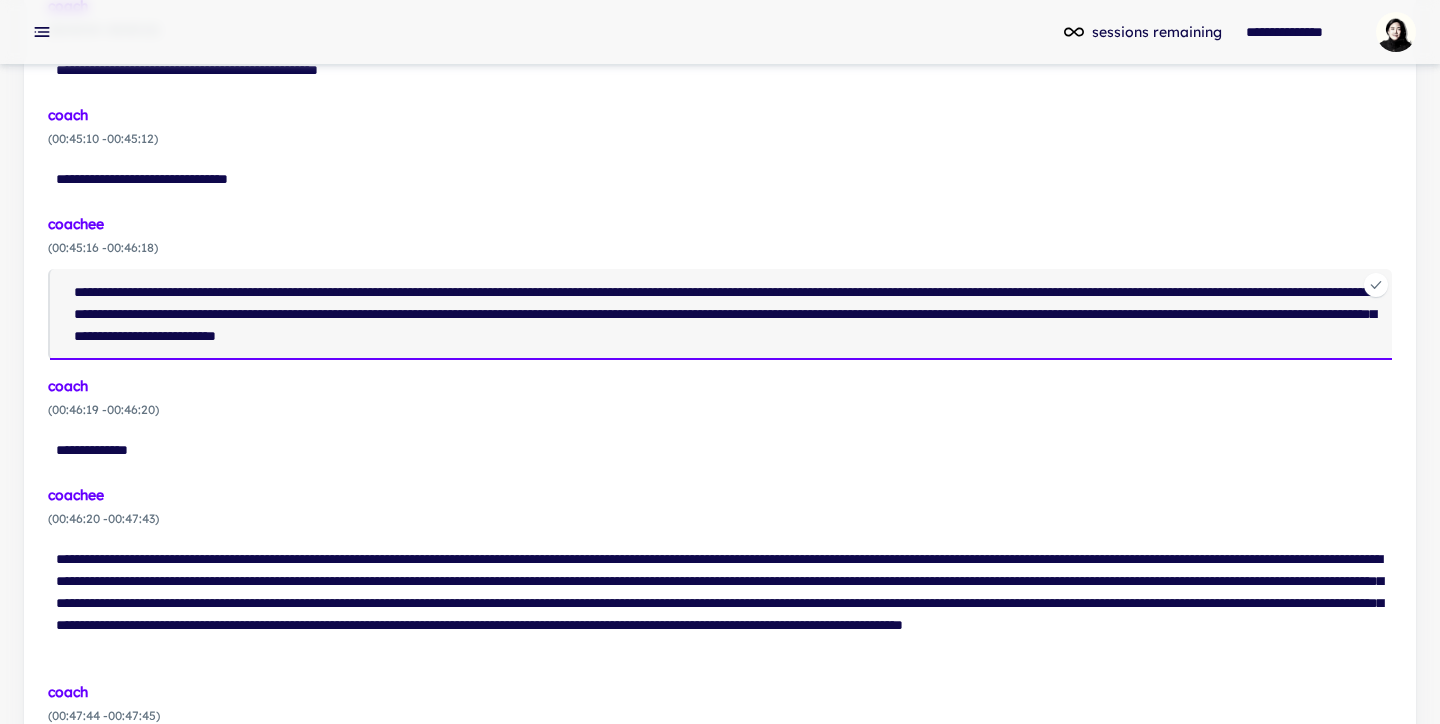 type on "**********" 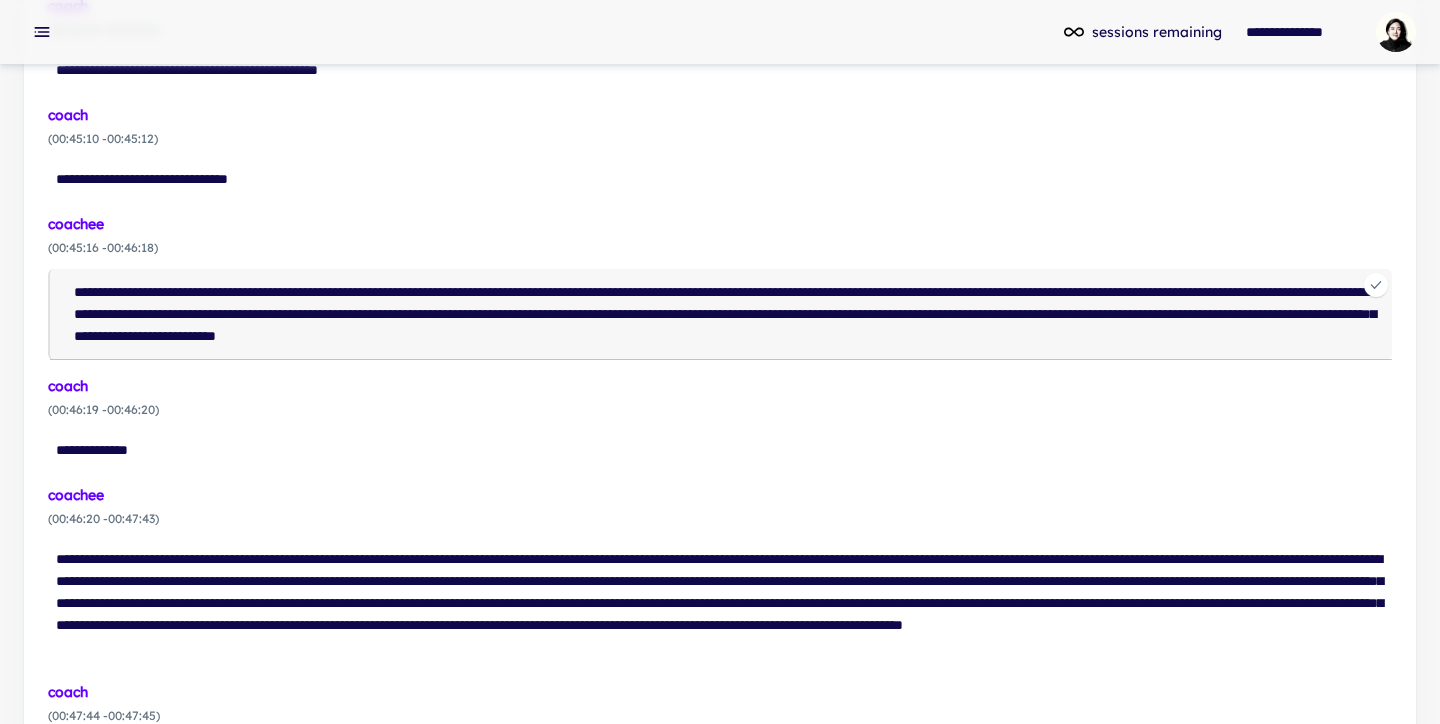 click on "( 00:46:19   - 00:46:20 )" at bounding box center (720, 410) 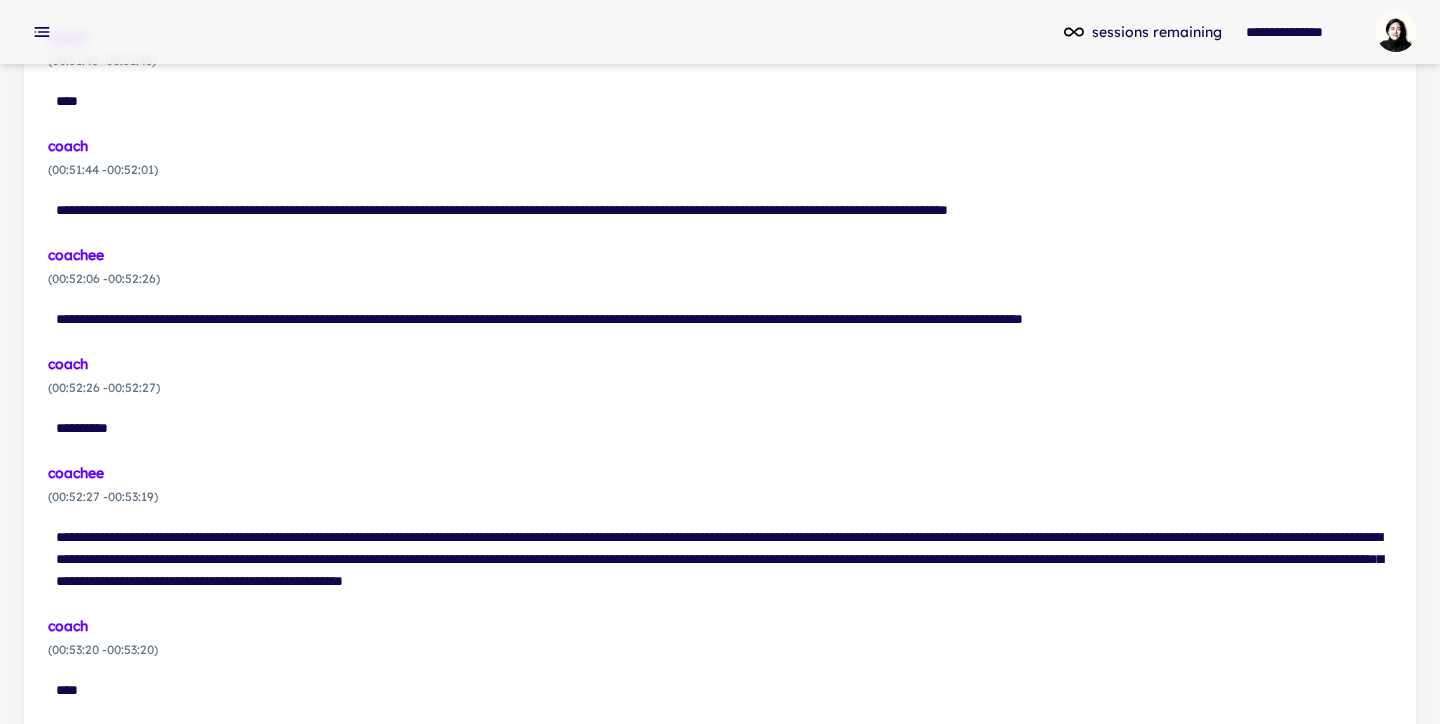 scroll, scrollTop: 20544, scrollLeft: 0, axis: vertical 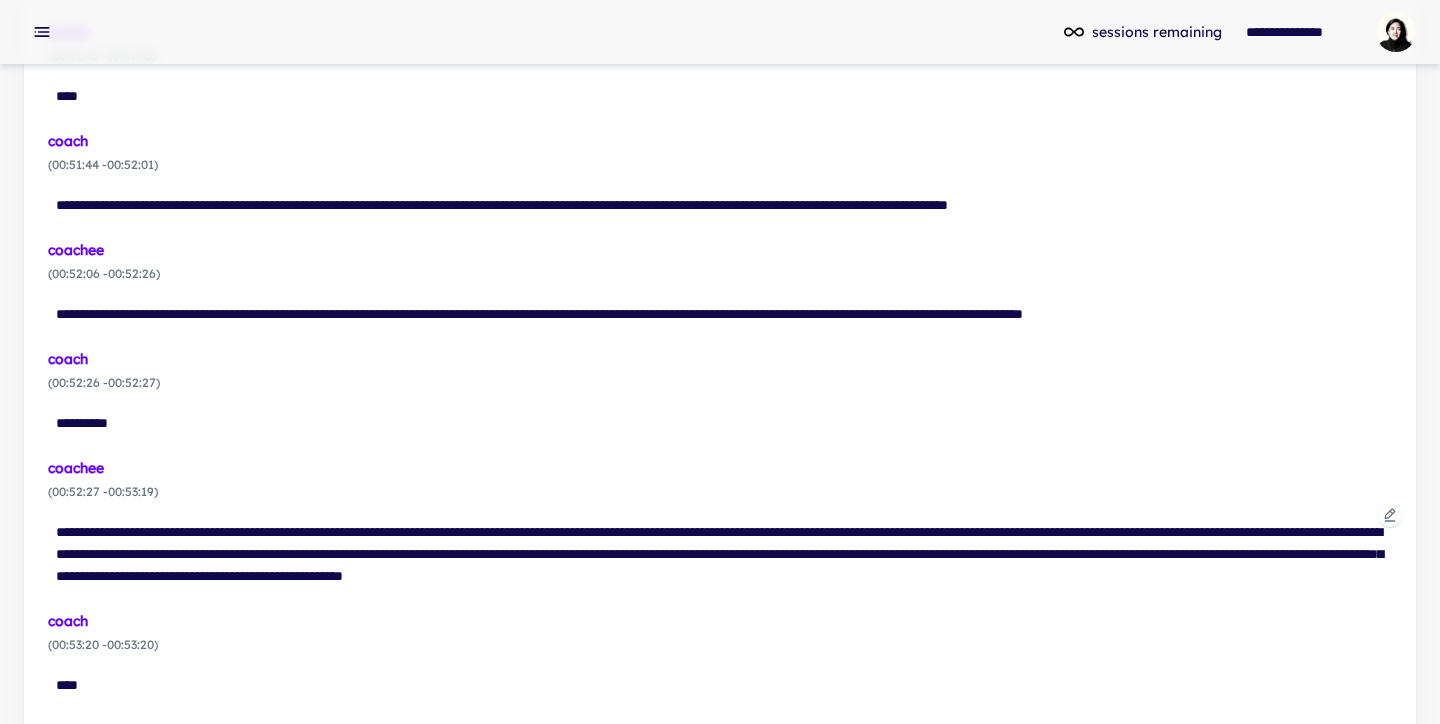 click at bounding box center [1390, 515] 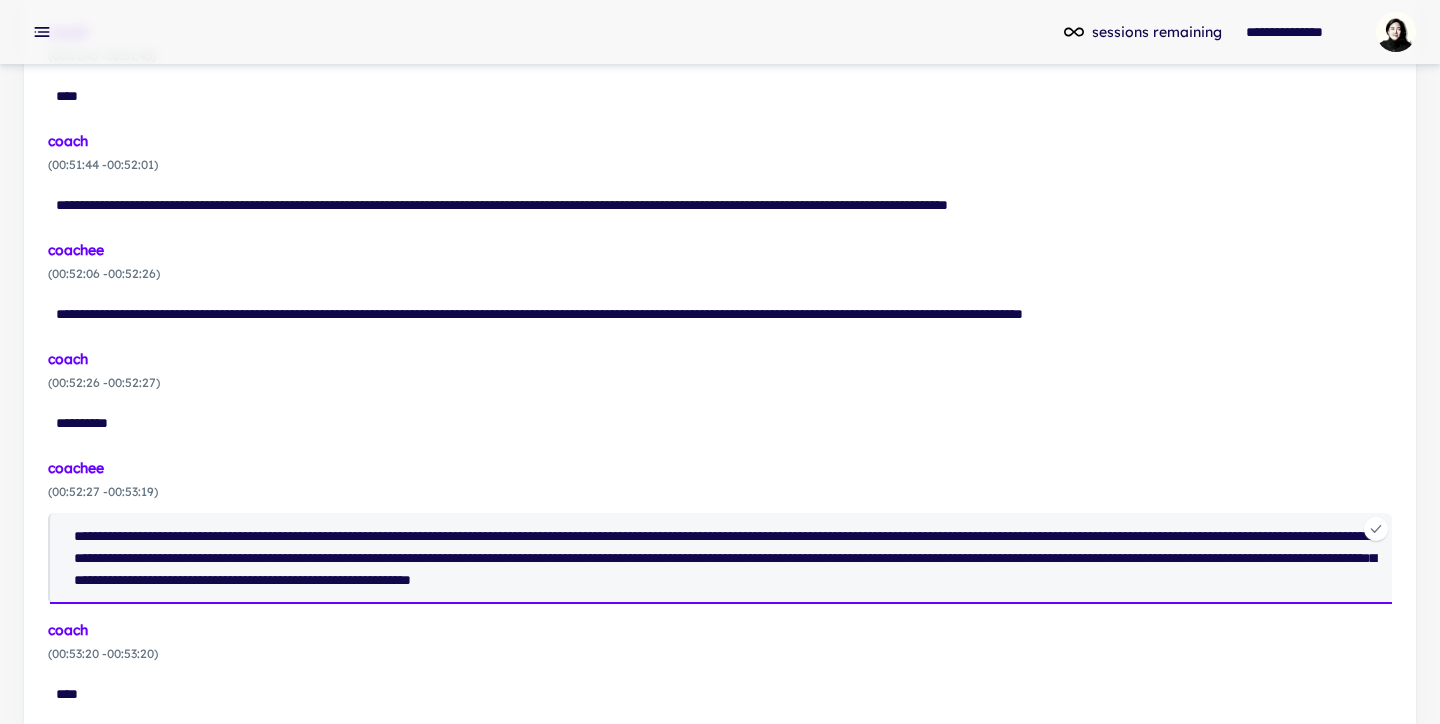 click on "**********" at bounding box center [729, 558] 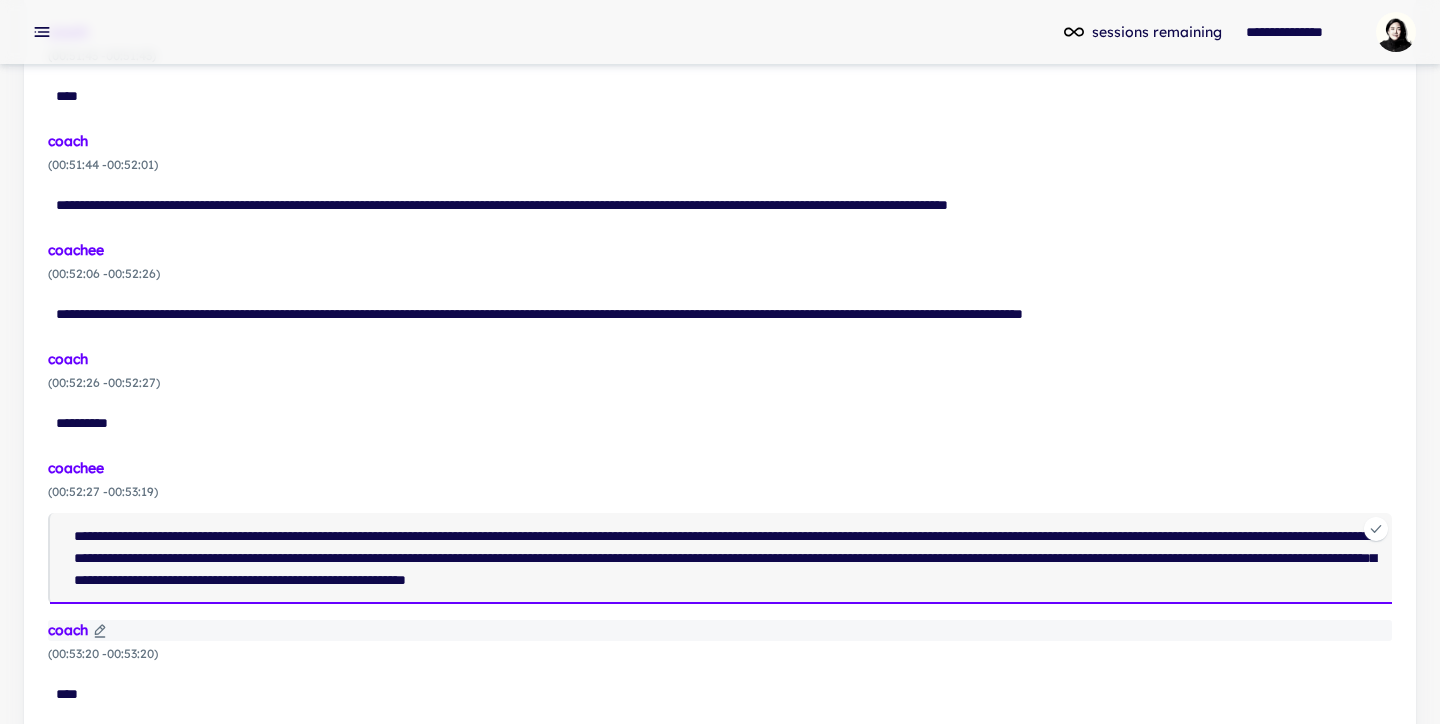type on "**********" 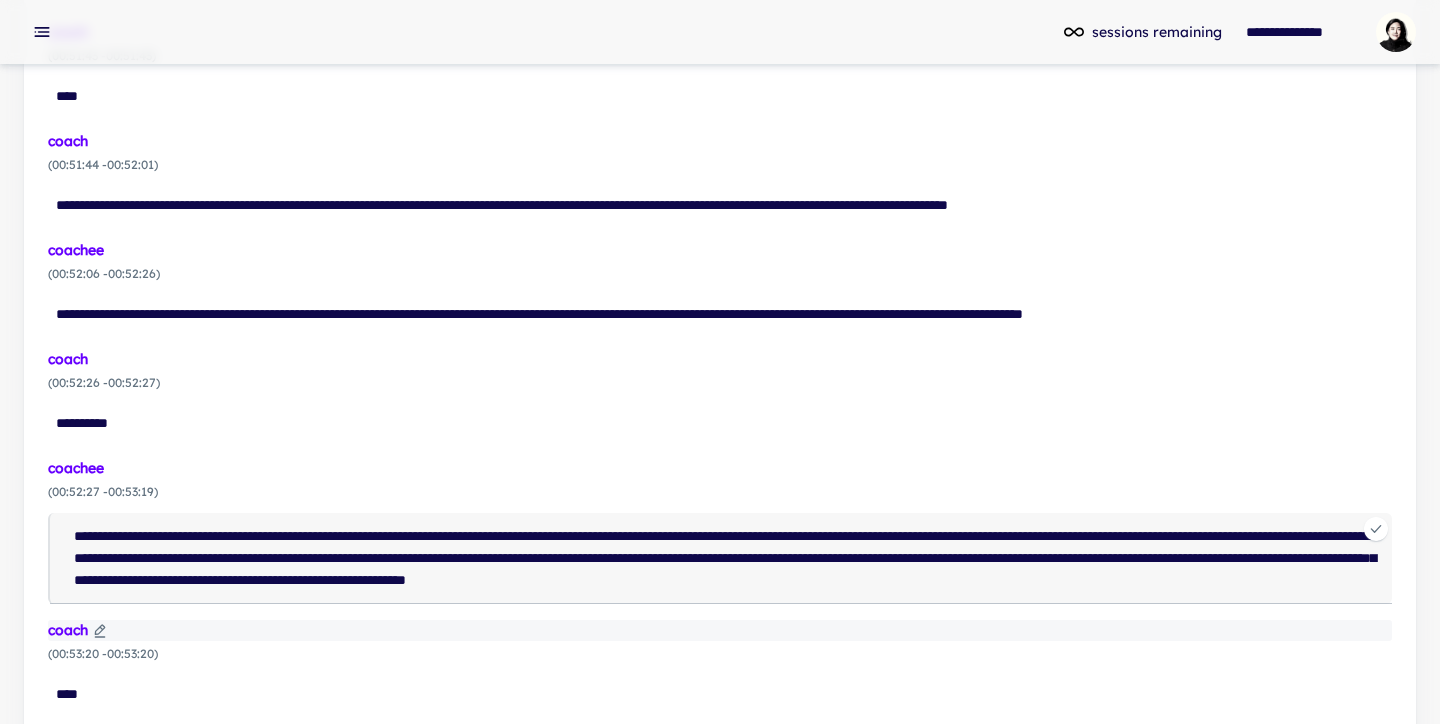 click on "coach" at bounding box center [720, 630] 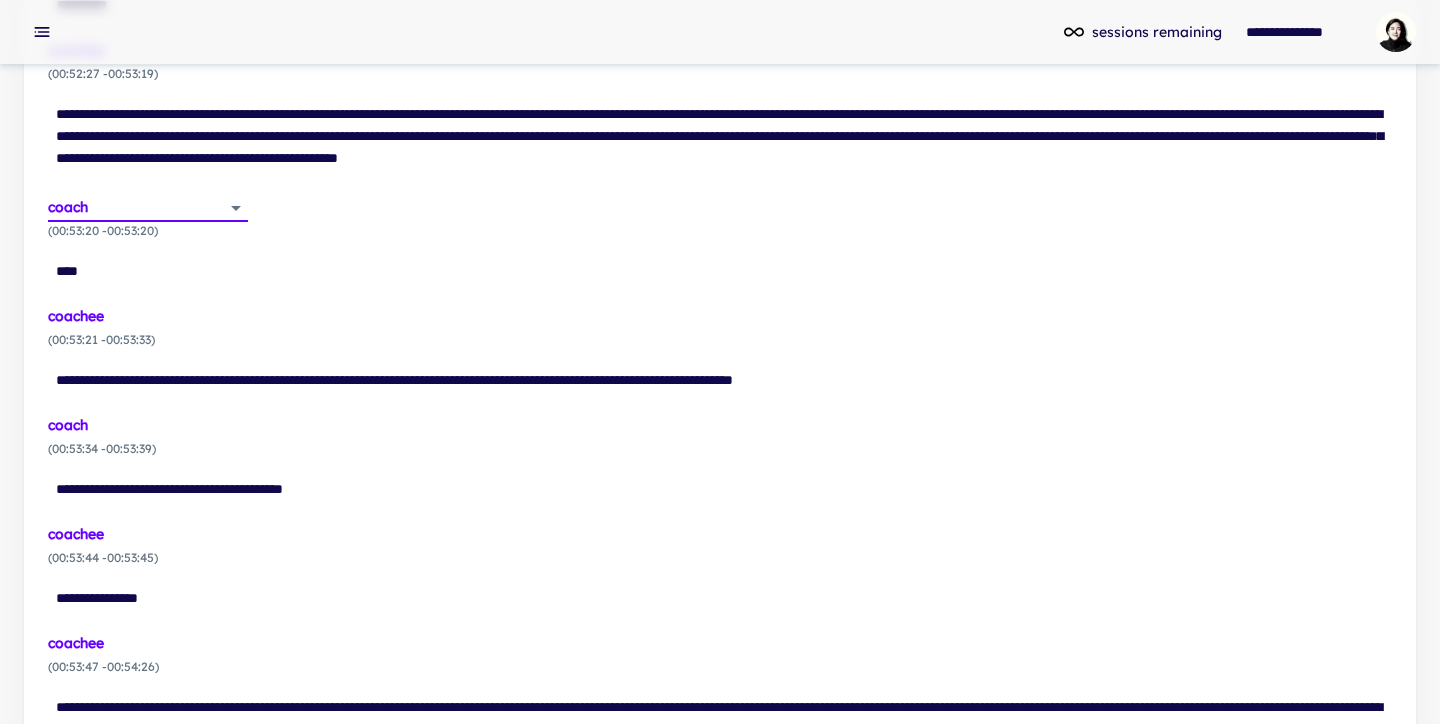 scroll, scrollTop: 20959, scrollLeft: 0, axis: vertical 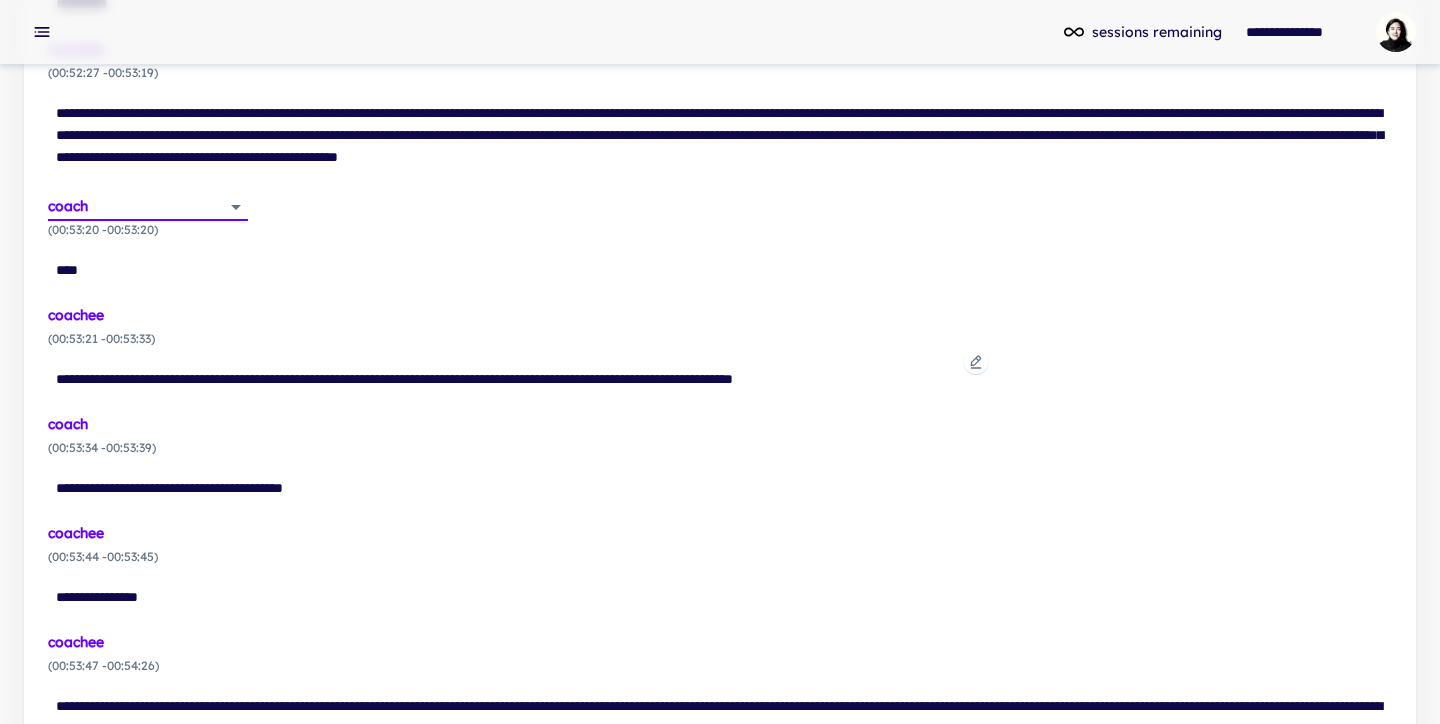 click 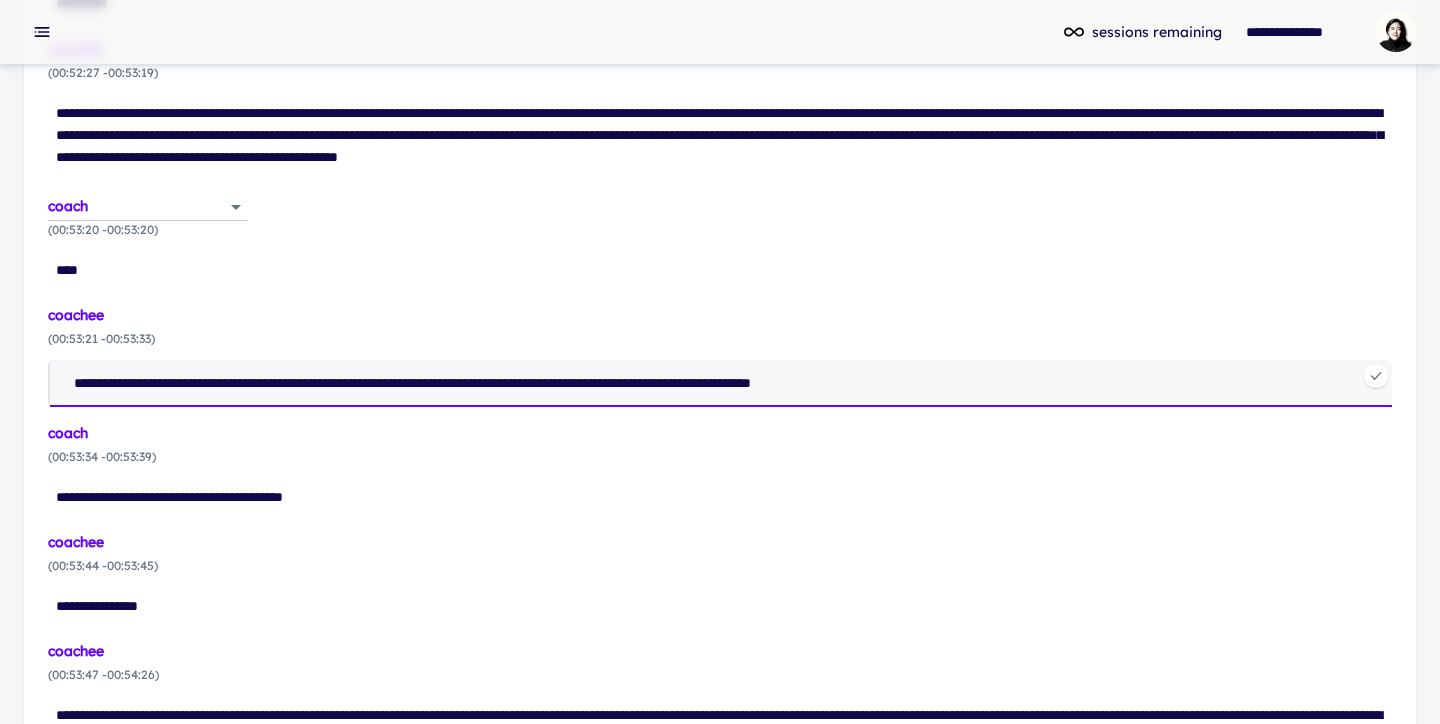 drag, startPoint x: 652, startPoint y: 367, endPoint x: 704, endPoint y: 366, distance: 52.009613 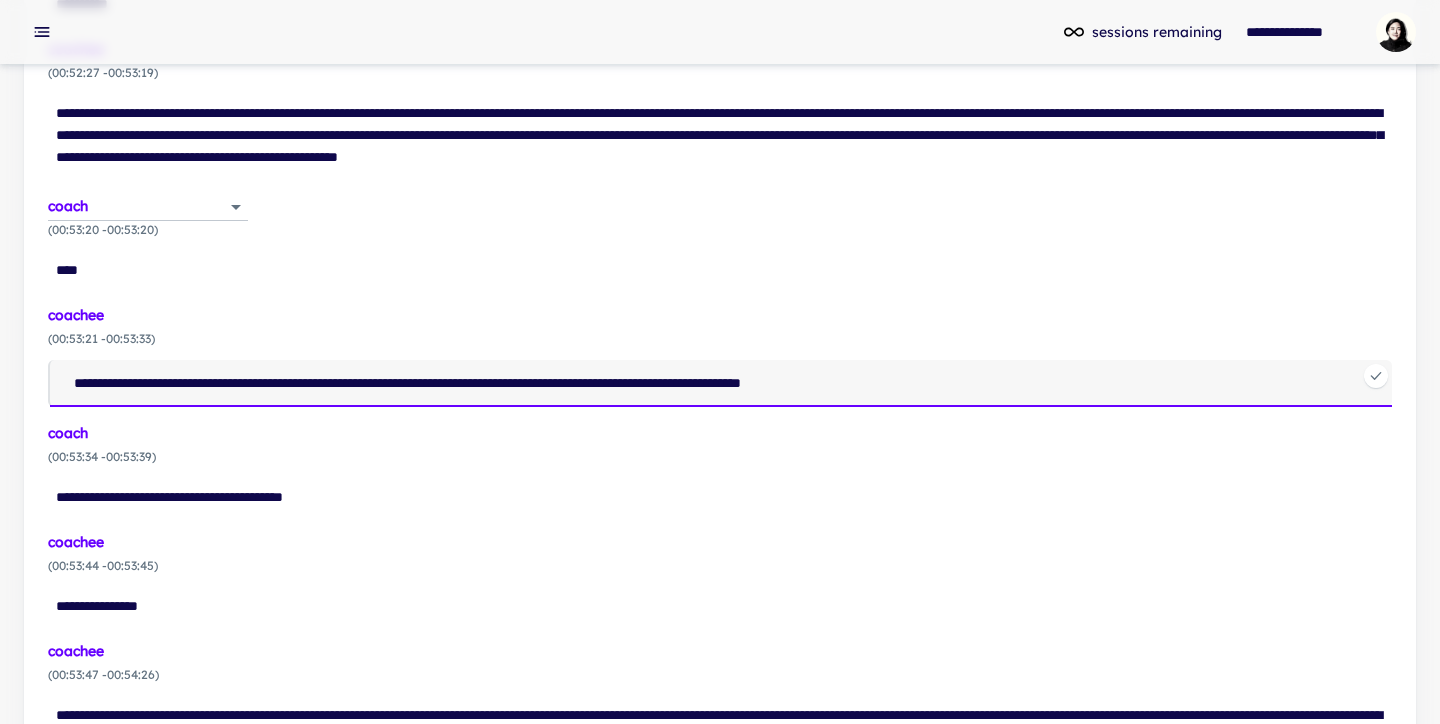 type on "**********" 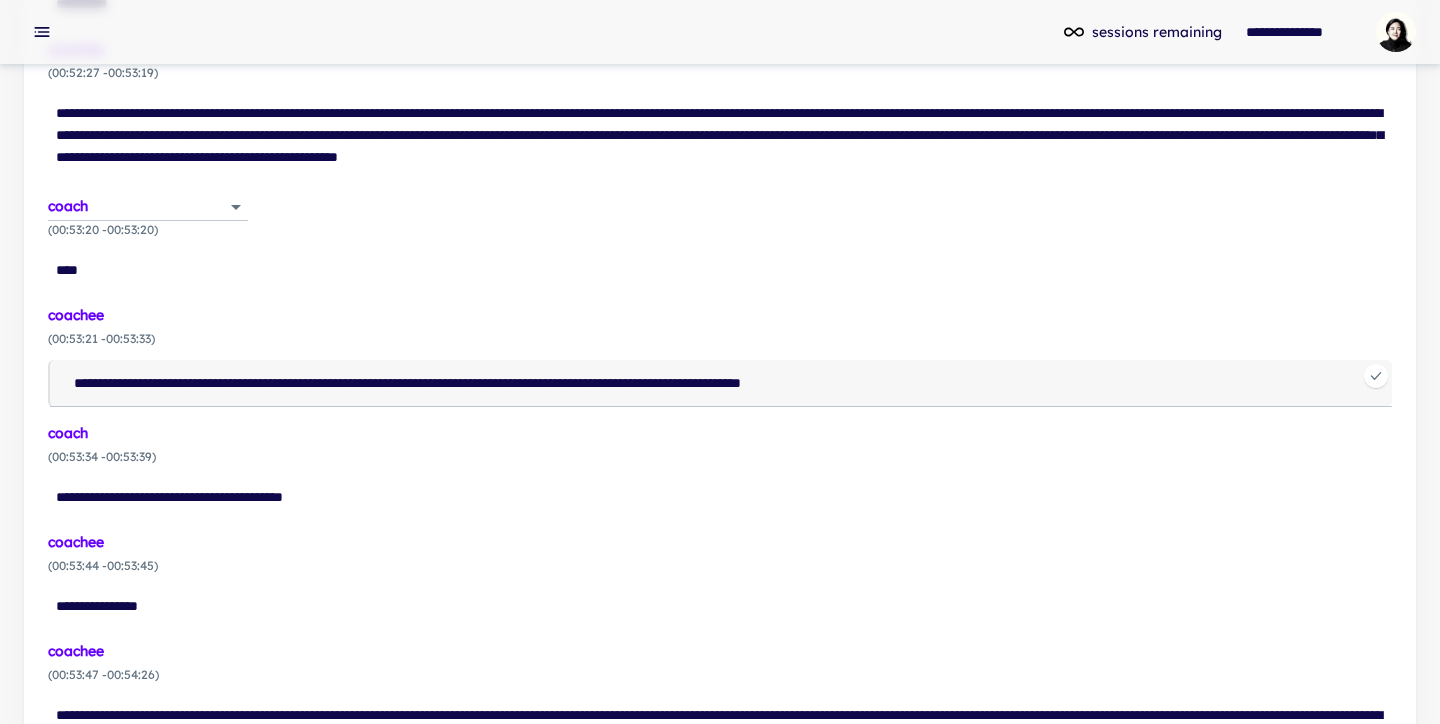 click on "( 00:53:34   - 00:53:39 )" at bounding box center (720, 457) 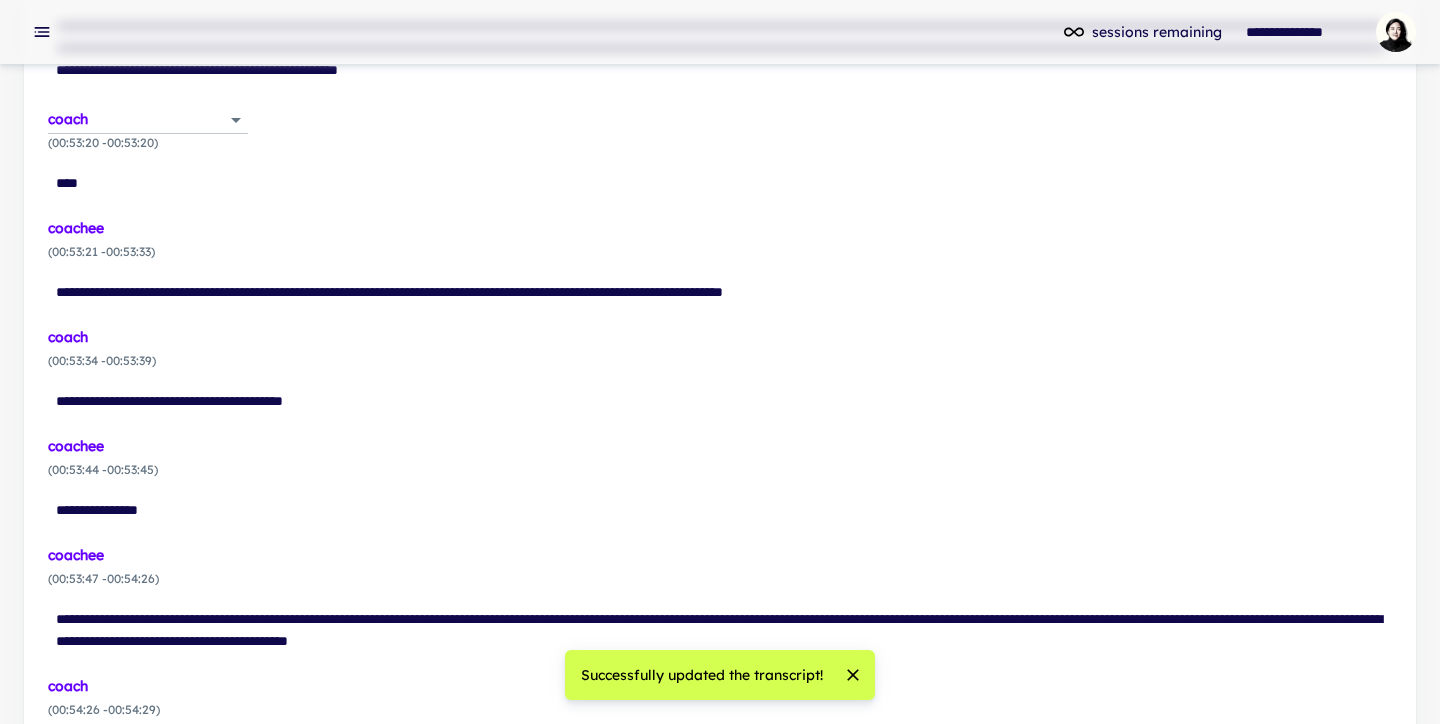 scroll, scrollTop: 21052, scrollLeft: 0, axis: vertical 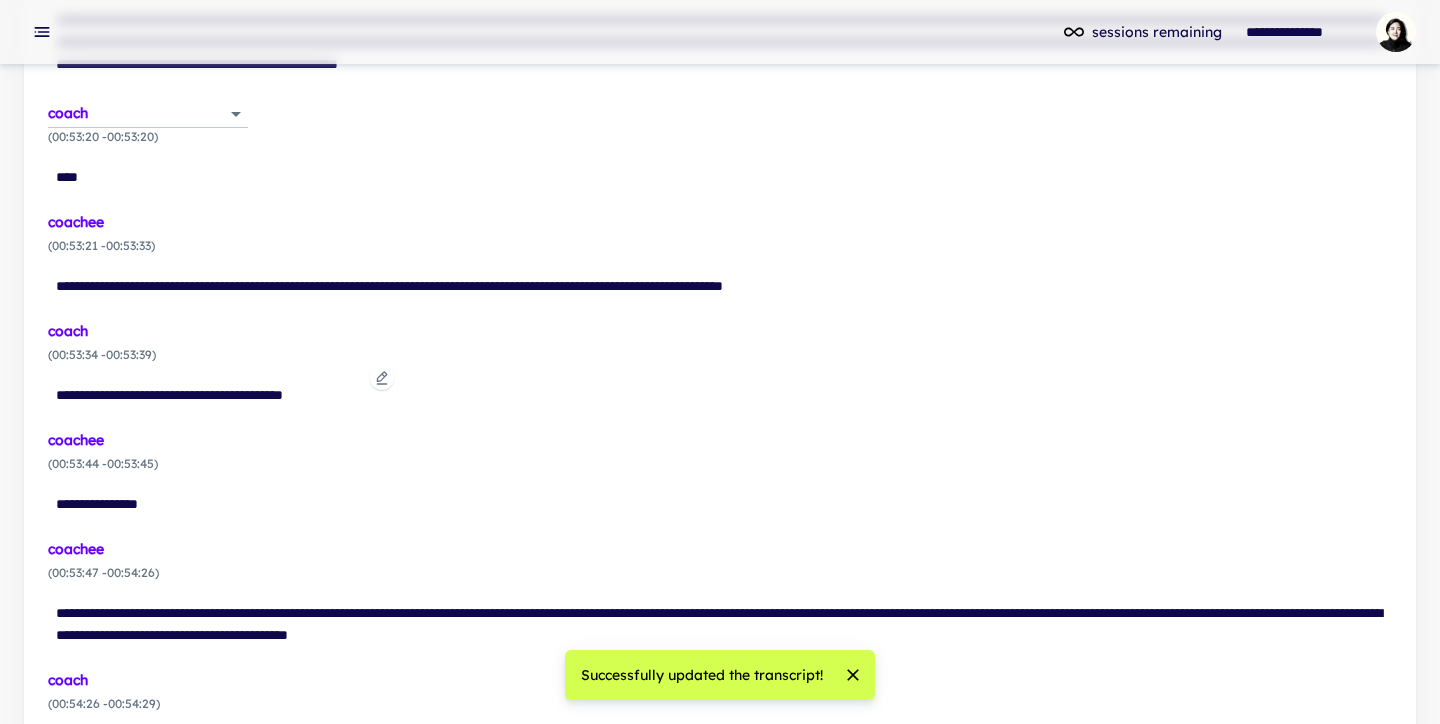 click at bounding box center [382, 378] 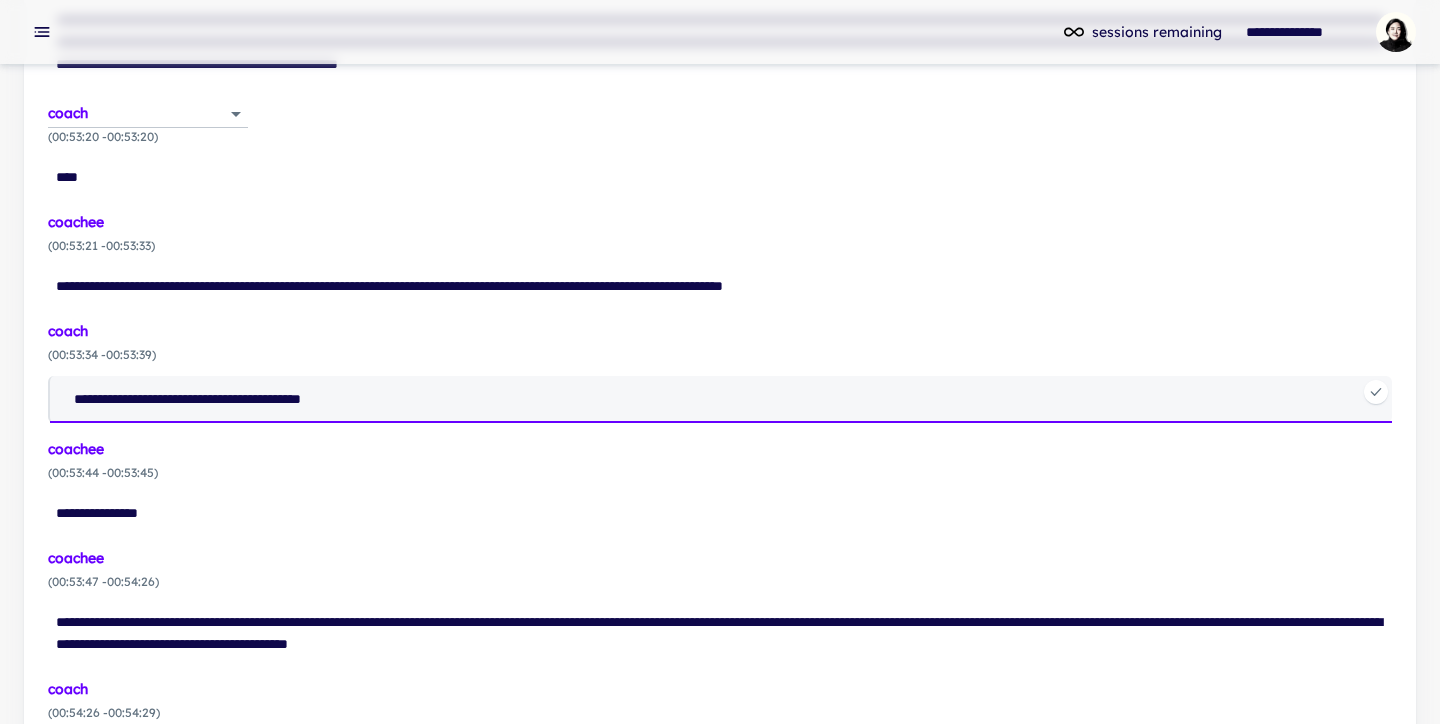 drag, startPoint x: 119, startPoint y: 381, endPoint x: 90, endPoint y: 383, distance: 29.068884 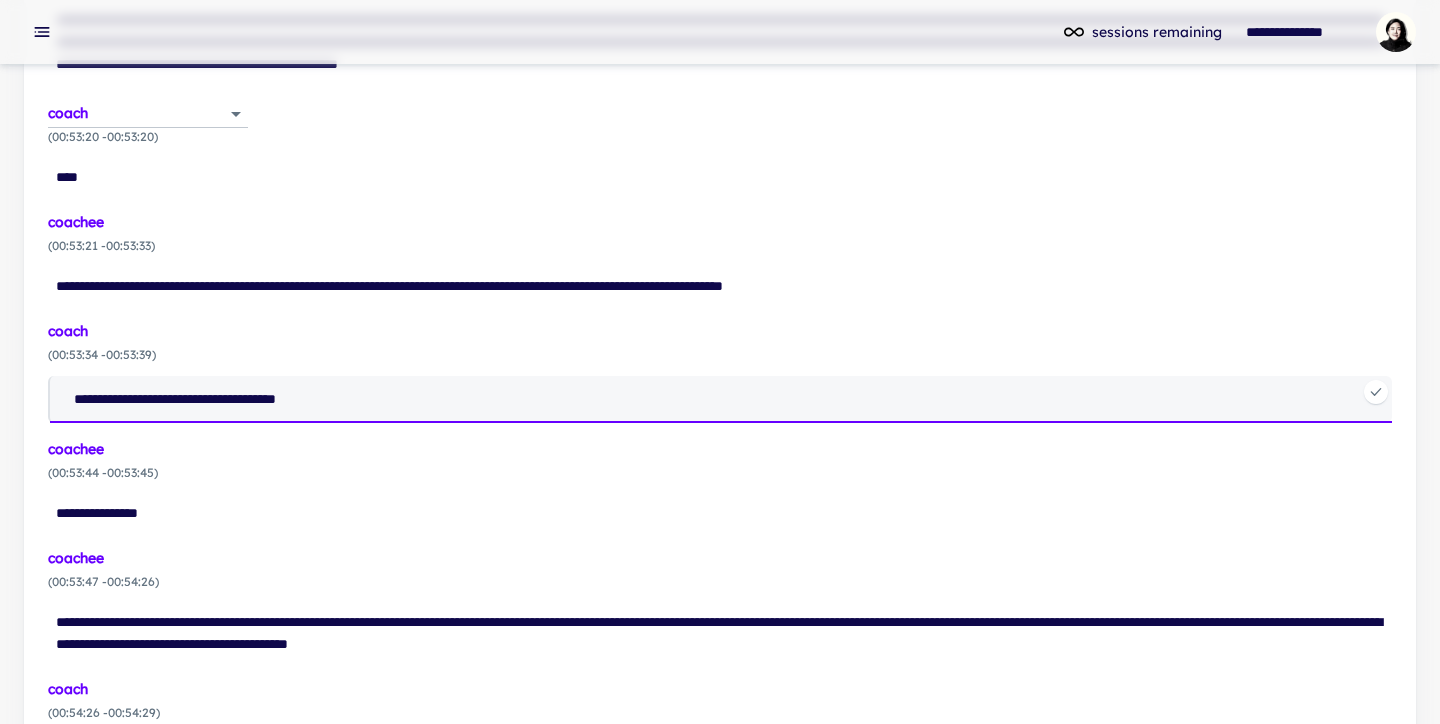 scroll, scrollTop: 21055, scrollLeft: 0, axis: vertical 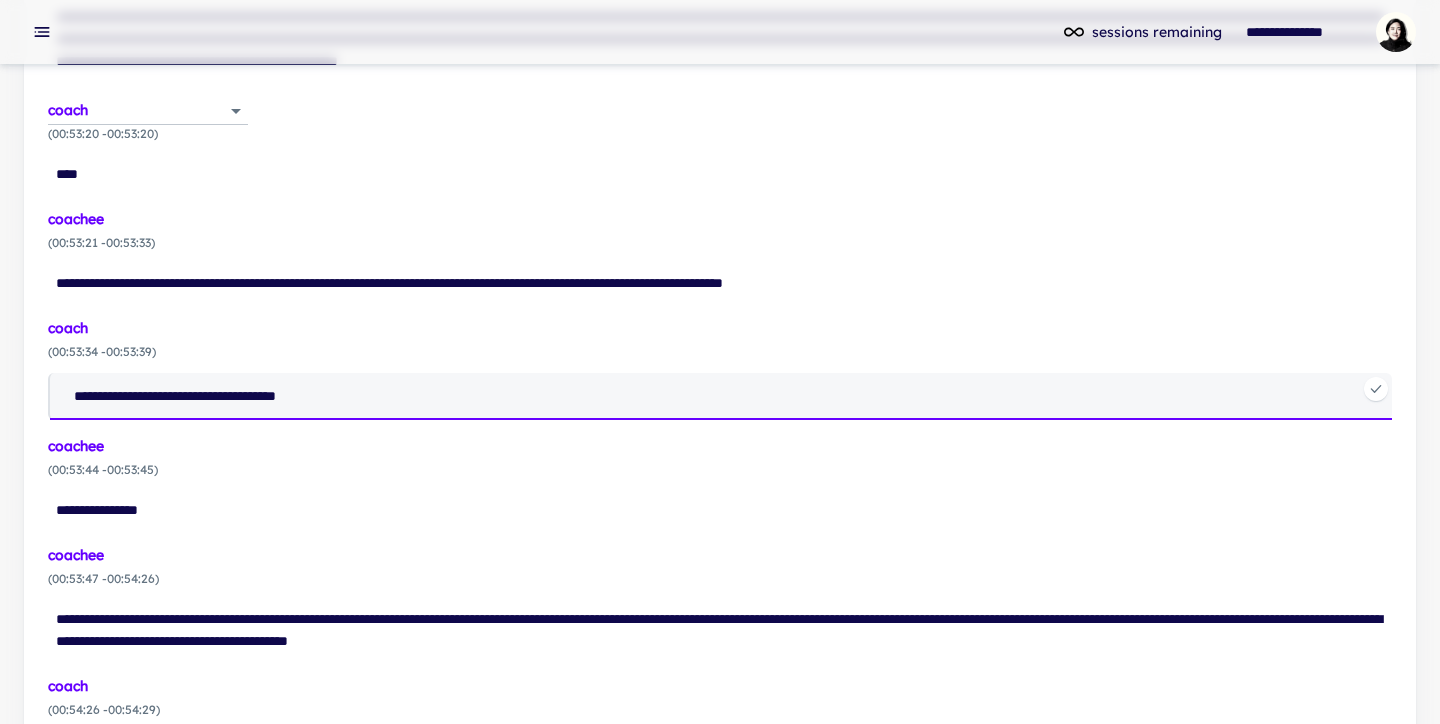 drag, startPoint x: 220, startPoint y: 379, endPoint x: 248, endPoint y: 379, distance: 28 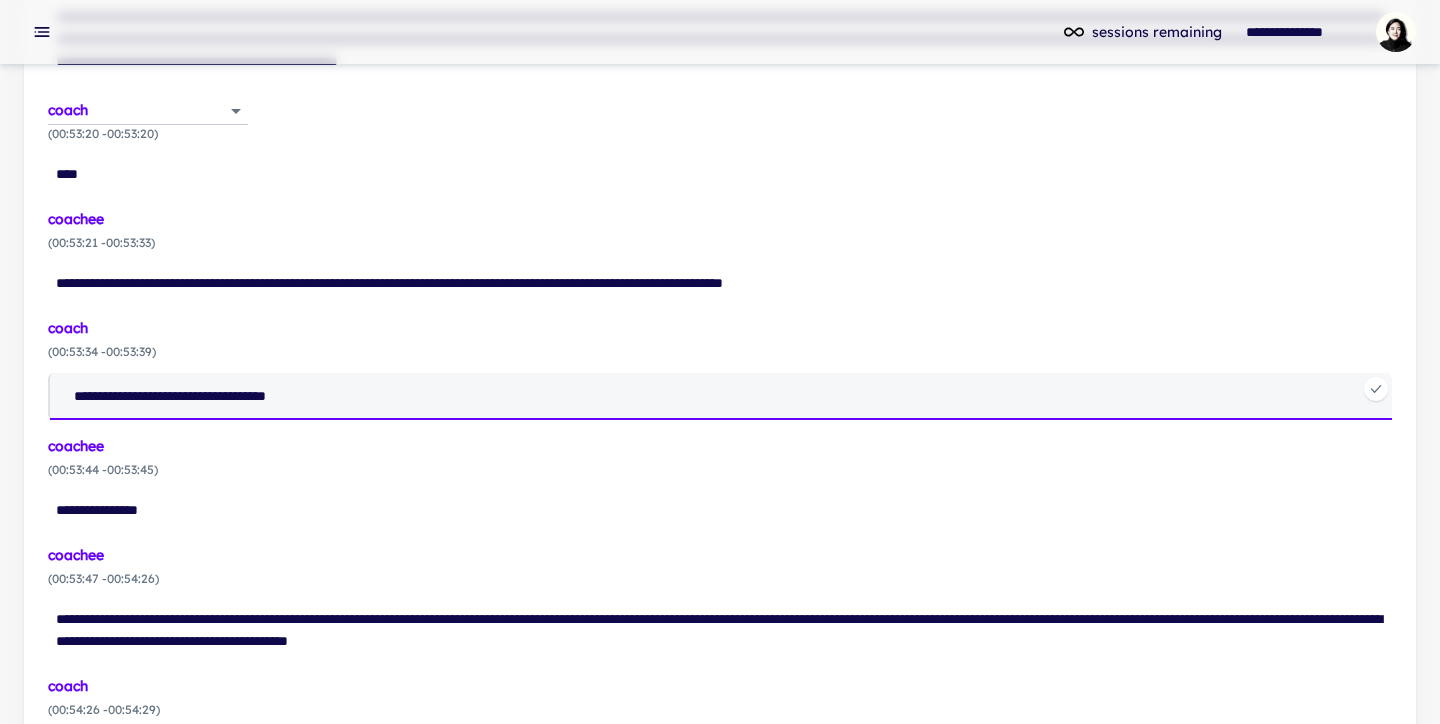 click on "**********" at bounding box center [729, 396] 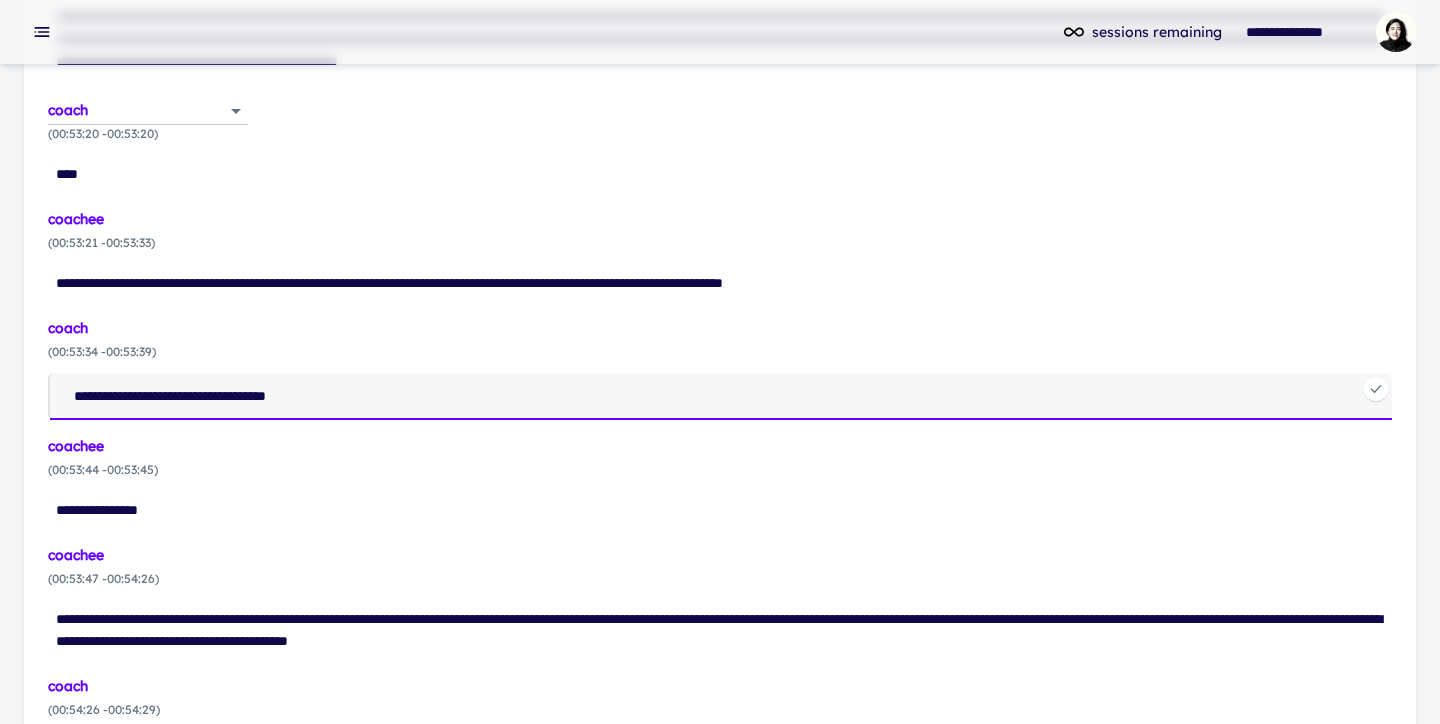 type on "**********" 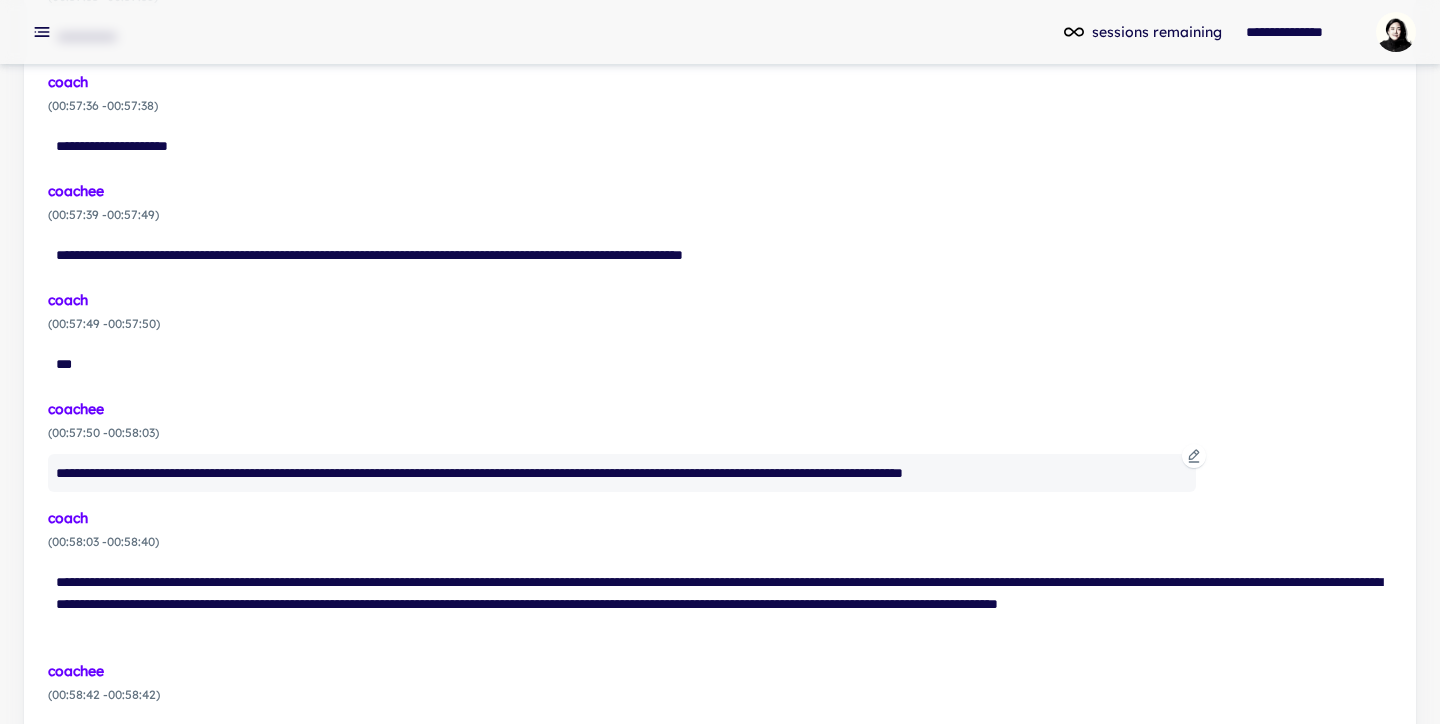 scroll, scrollTop: 22505, scrollLeft: 0, axis: vertical 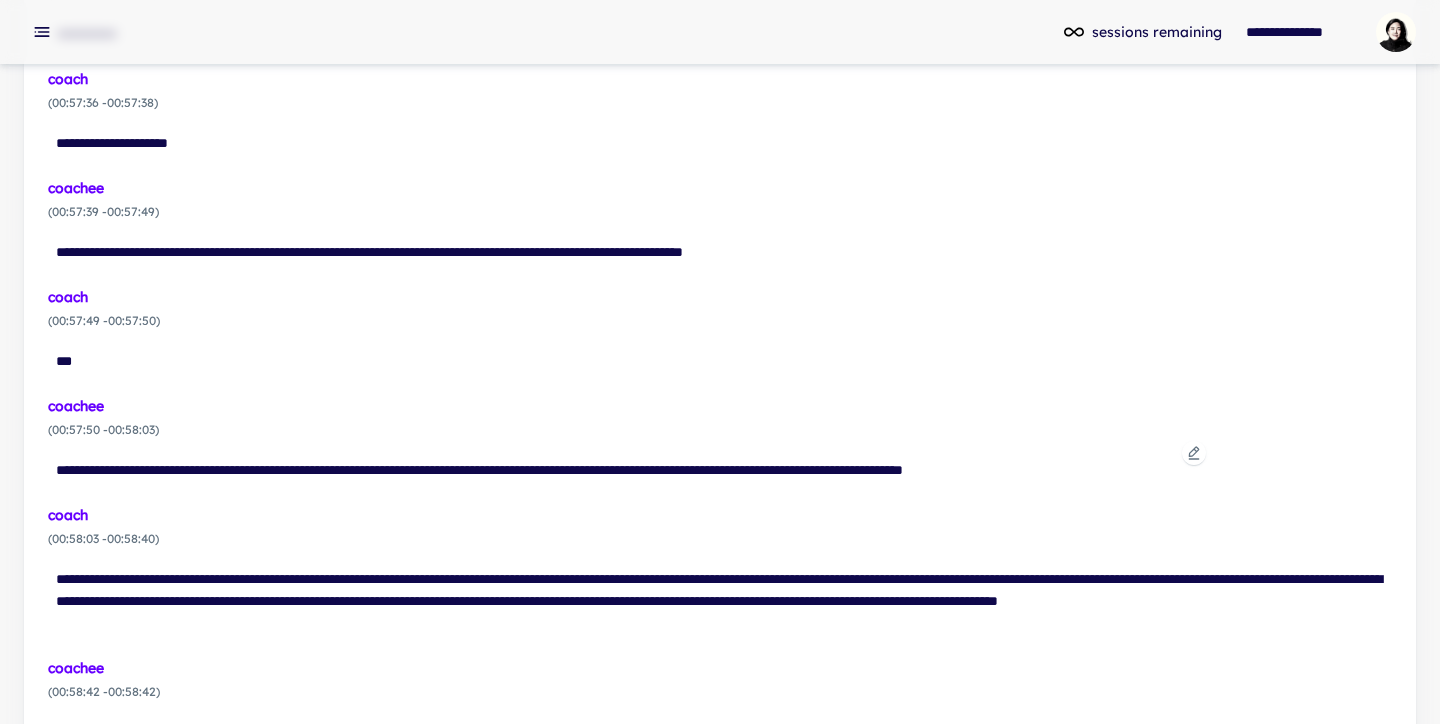 click 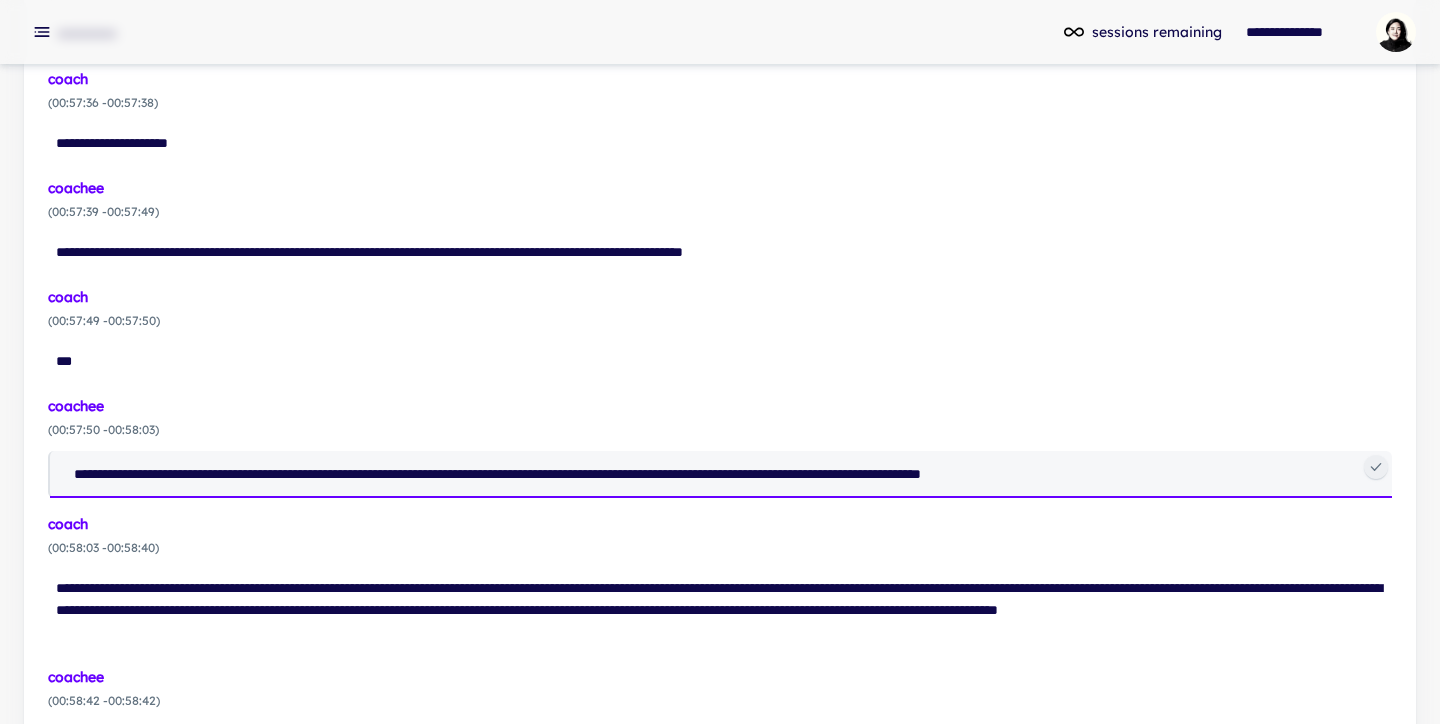 drag, startPoint x: 201, startPoint y: 458, endPoint x: 182, endPoint y: 458, distance: 19 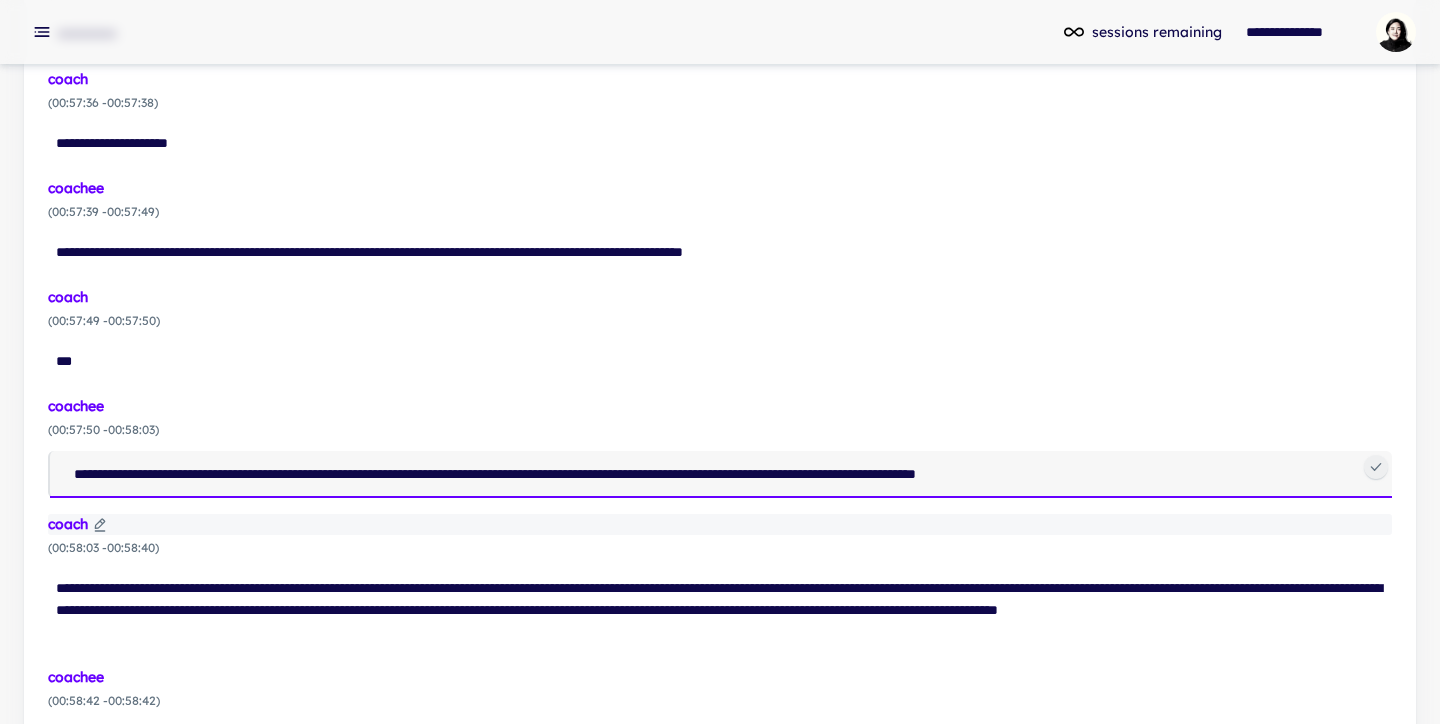 type on "**********" 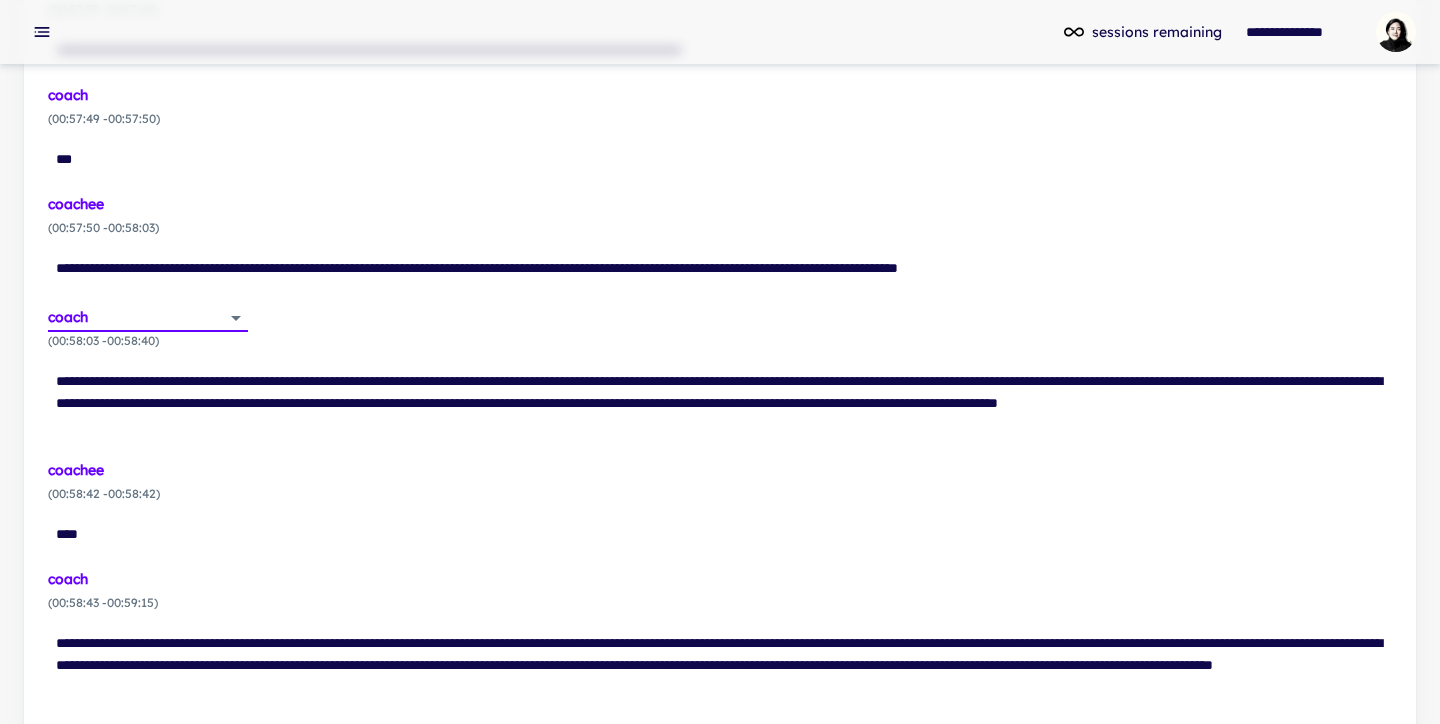 scroll, scrollTop: 22704, scrollLeft: 0, axis: vertical 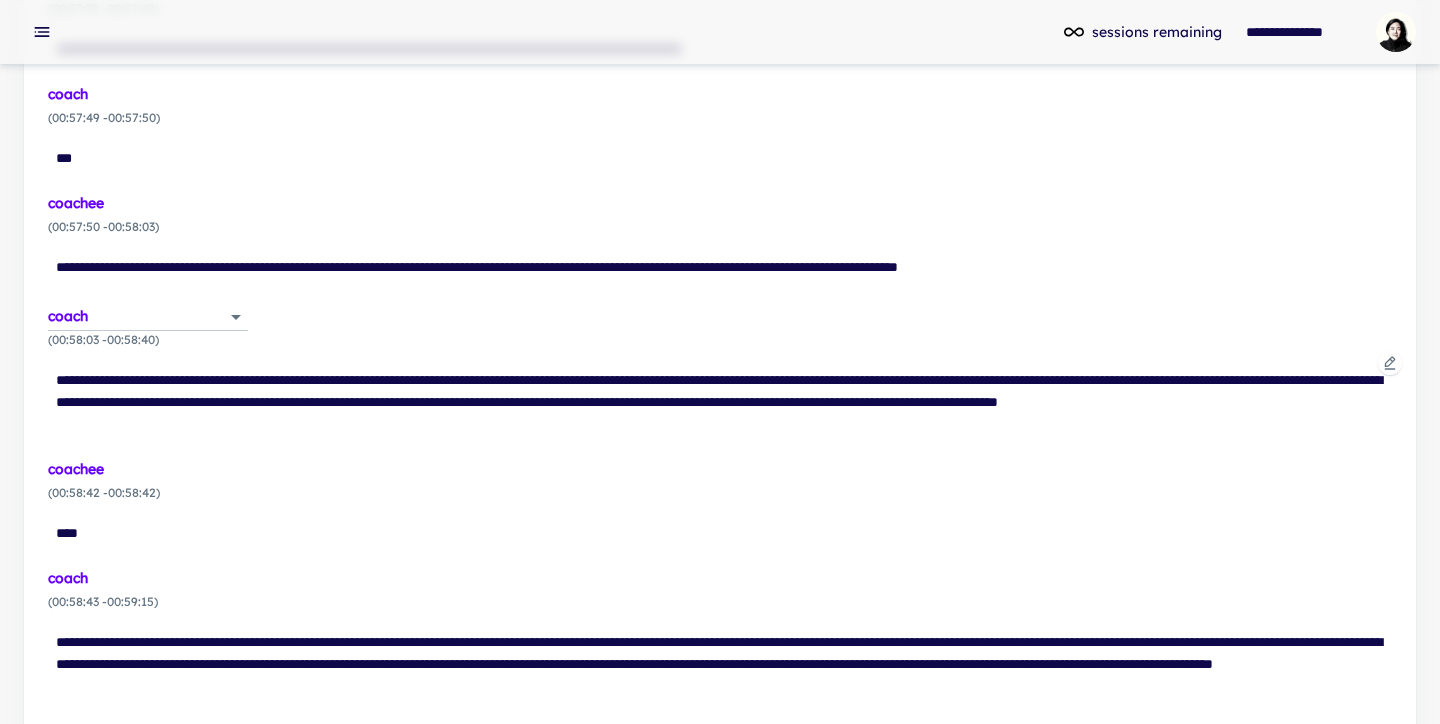 click 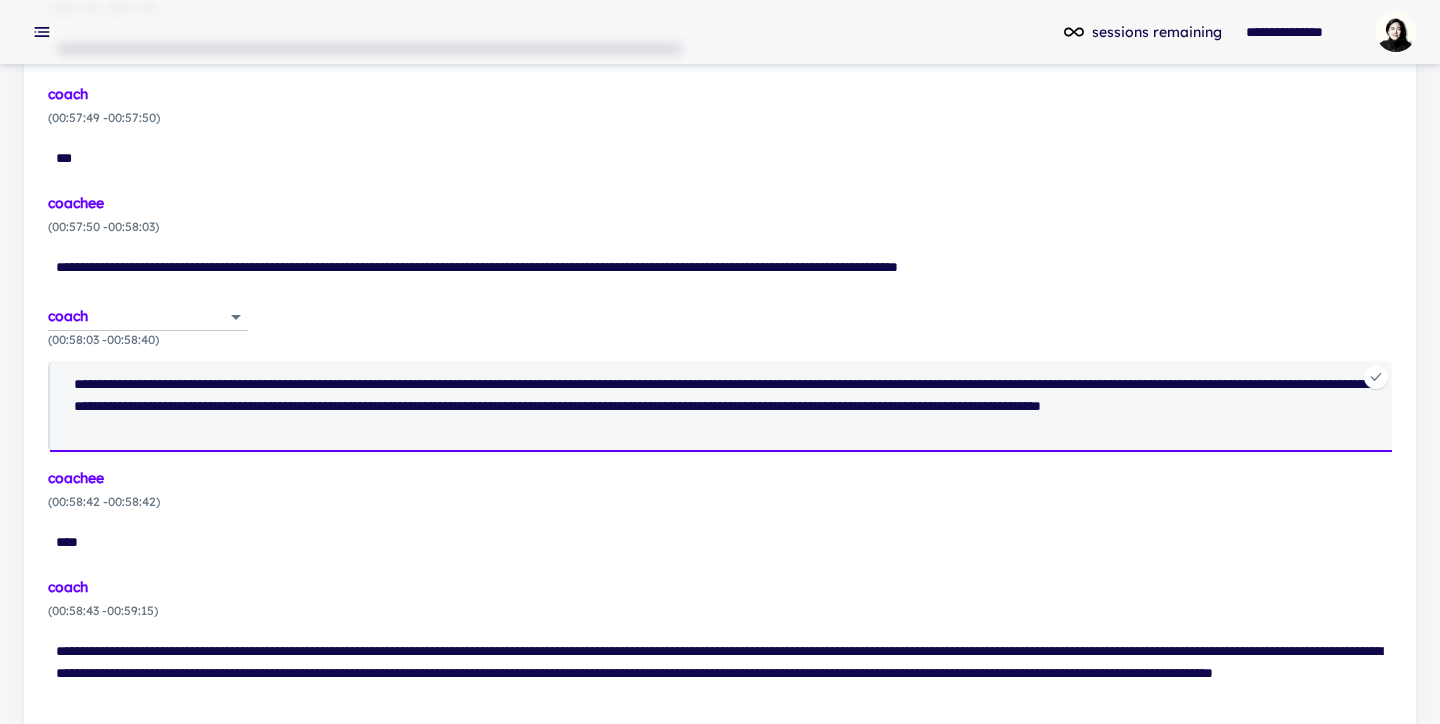 drag, startPoint x: 327, startPoint y: 368, endPoint x: 365, endPoint y: 370, distance: 38.052597 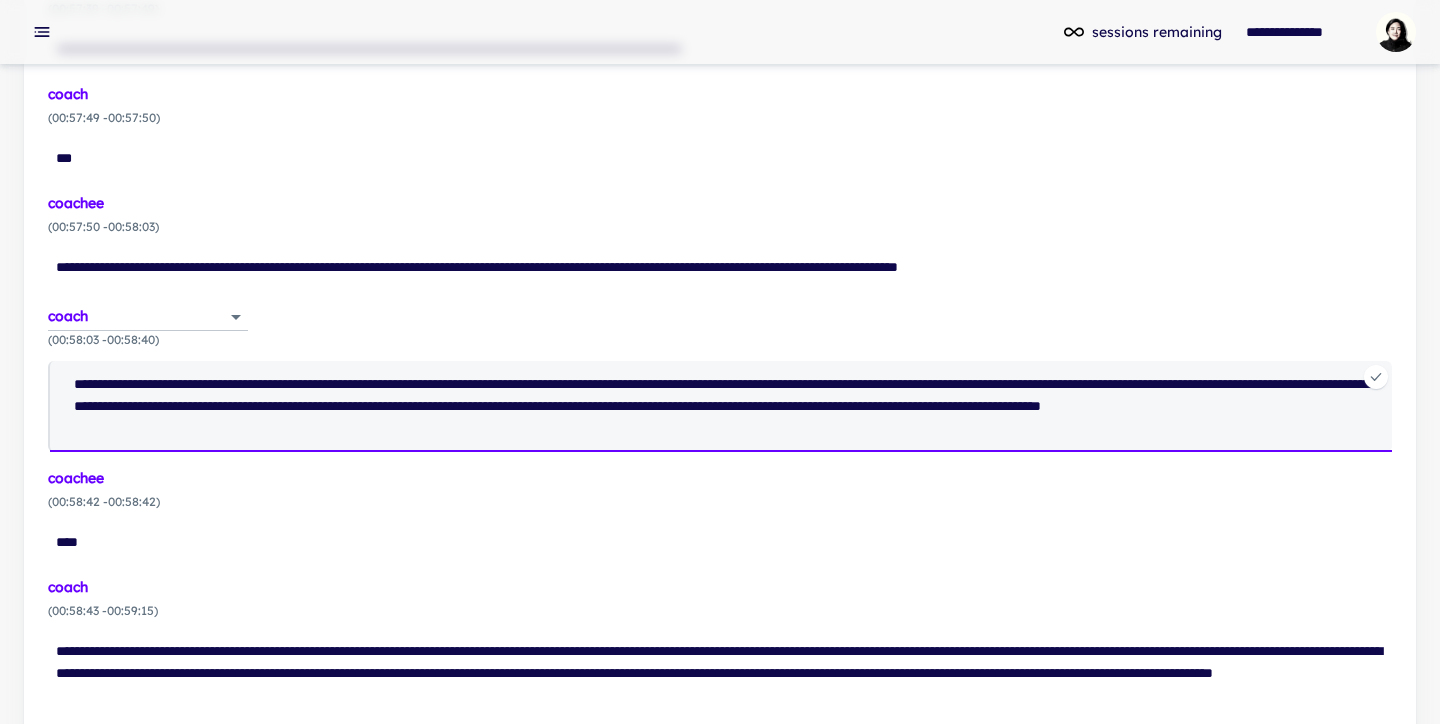click on "**********" at bounding box center [729, 406] 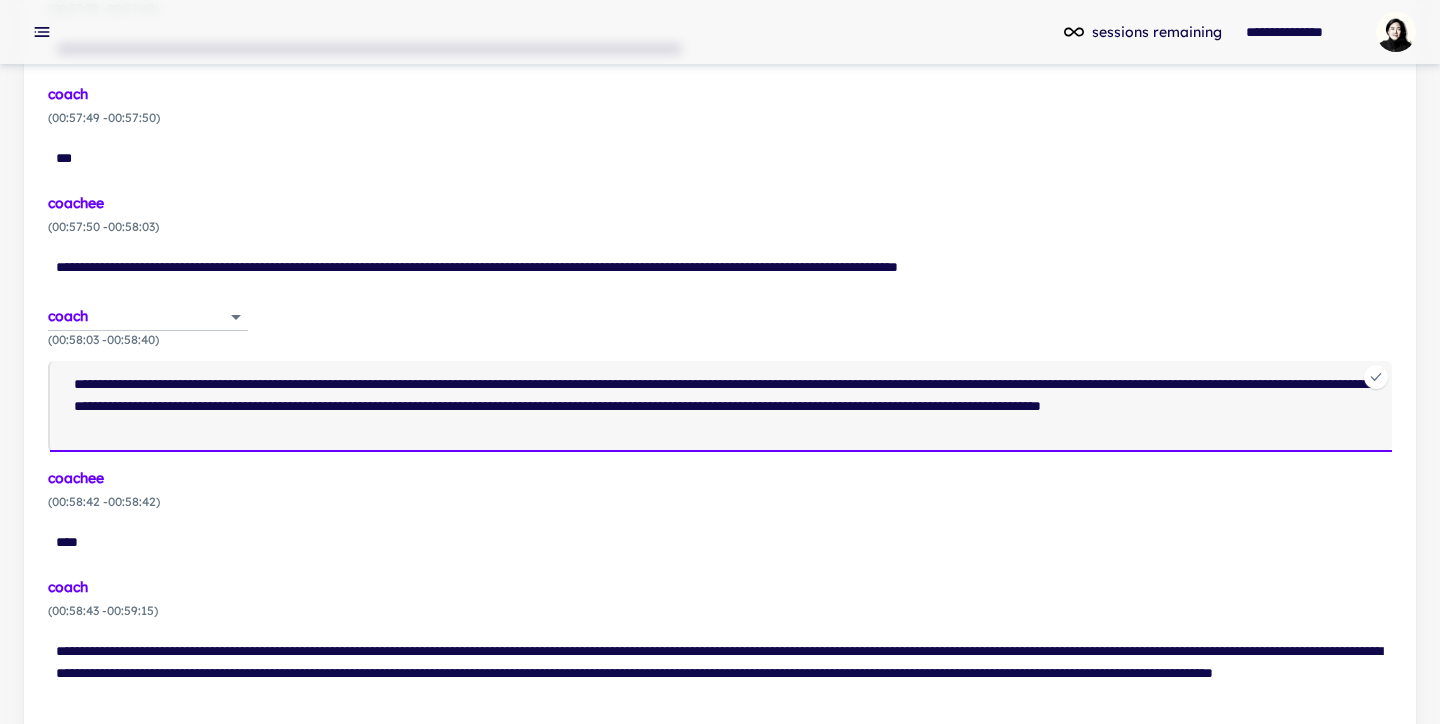 type on "**********" 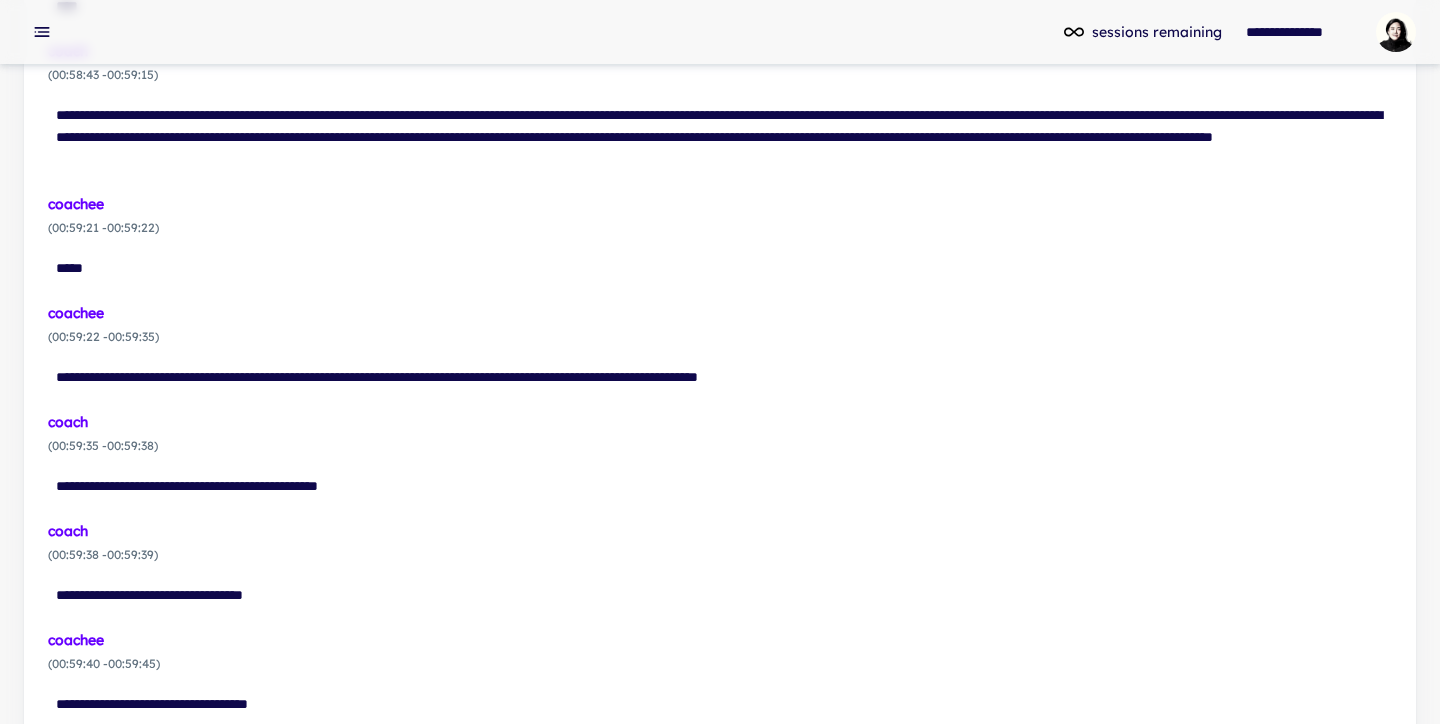 scroll, scrollTop: 23233, scrollLeft: 0, axis: vertical 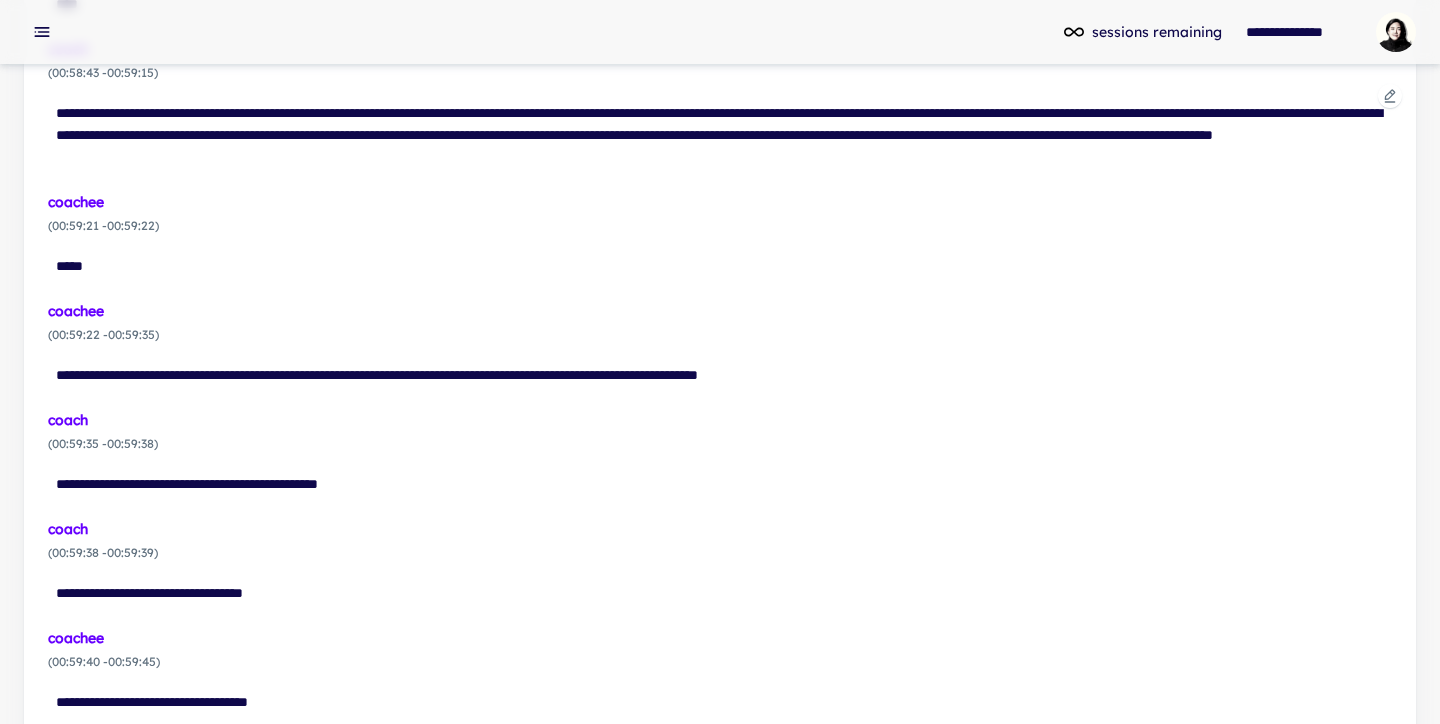 click at bounding box center [1390, 96] 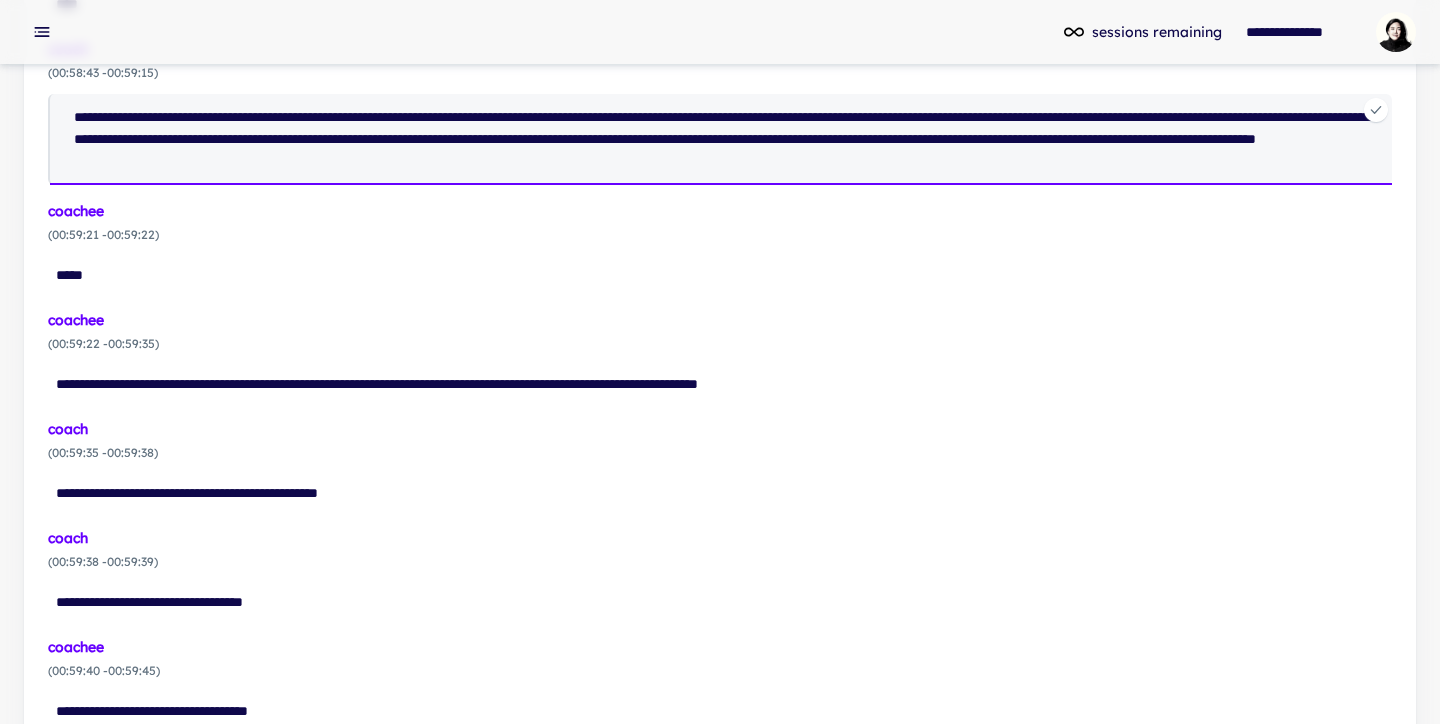 drag, startPoint x: 784, startPoint y: 123, endPoint x: 850, endPoint y: 120, distance: 66.068146 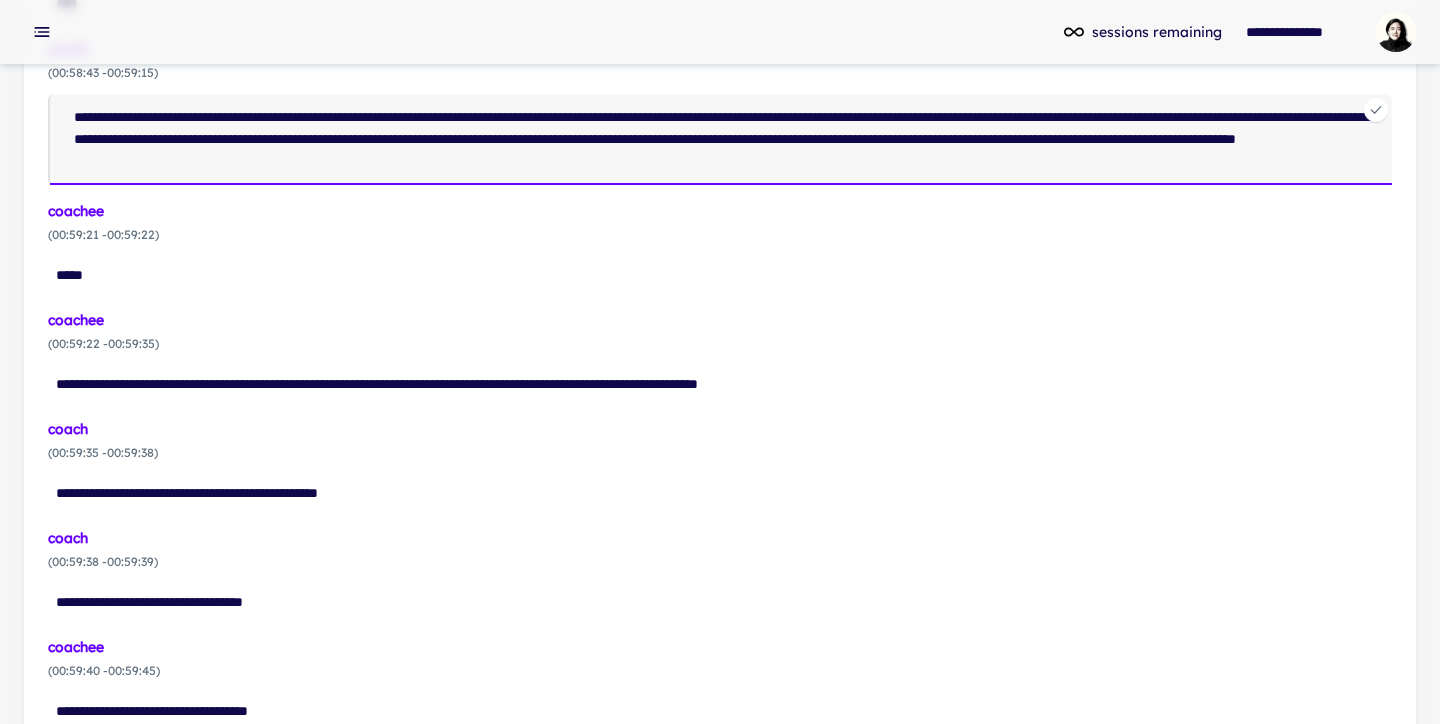 type on "**********" 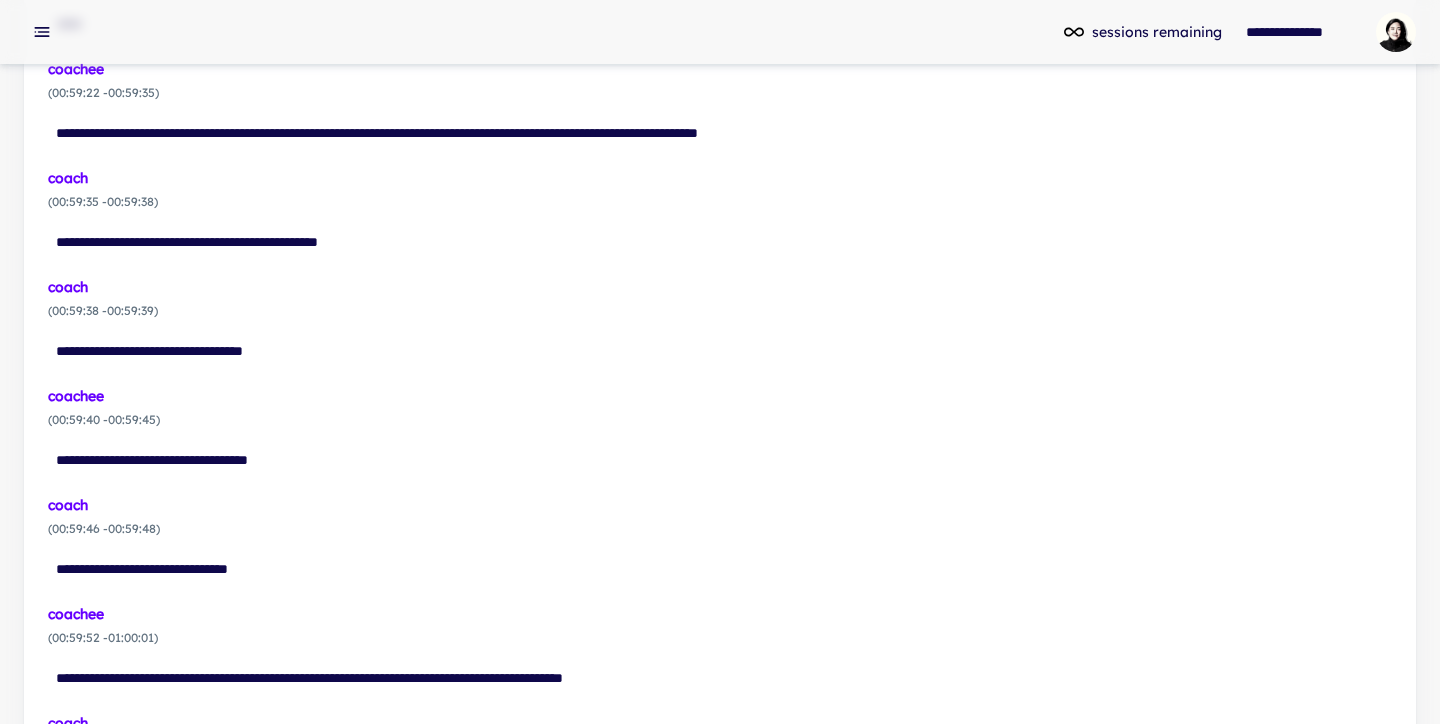scroll, scrollTop: 23477, scrollLeft: 0, axis: vertical 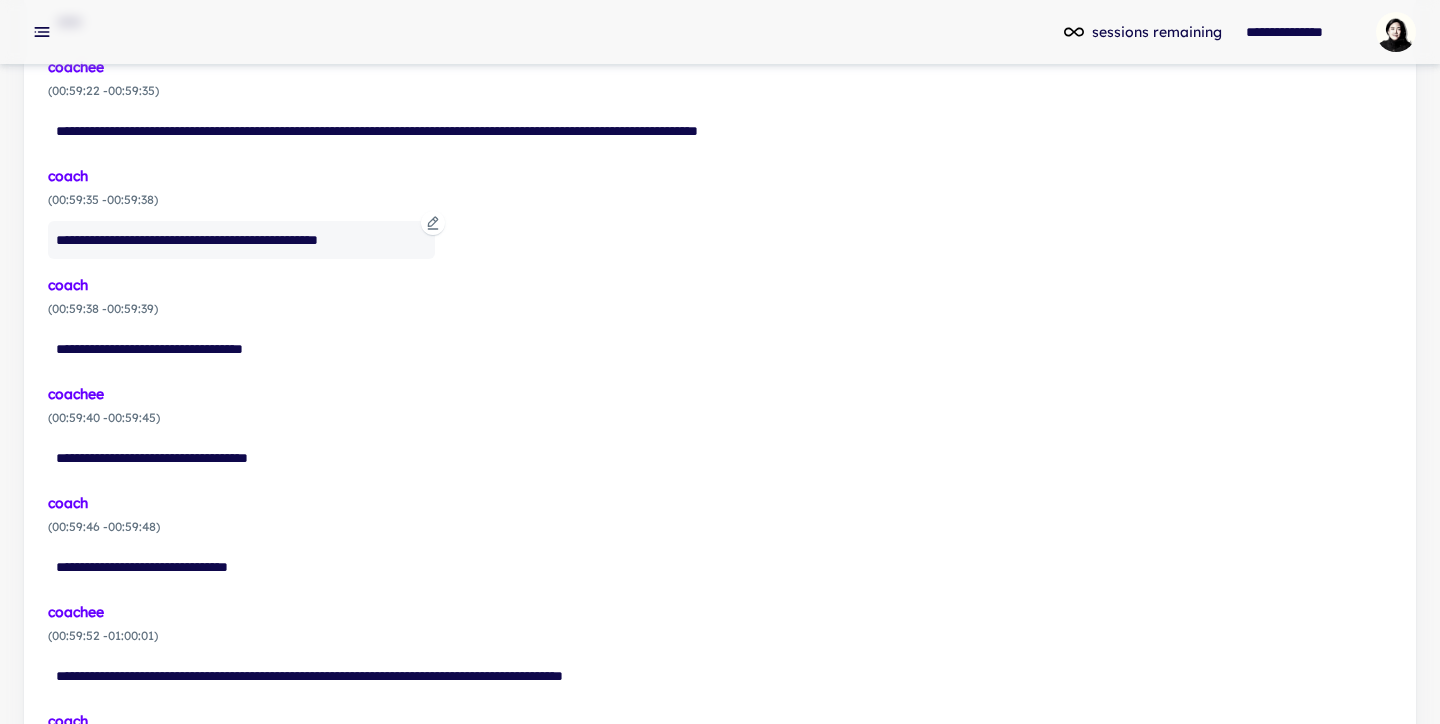 click on "**********" at bounding box center [241, 240] 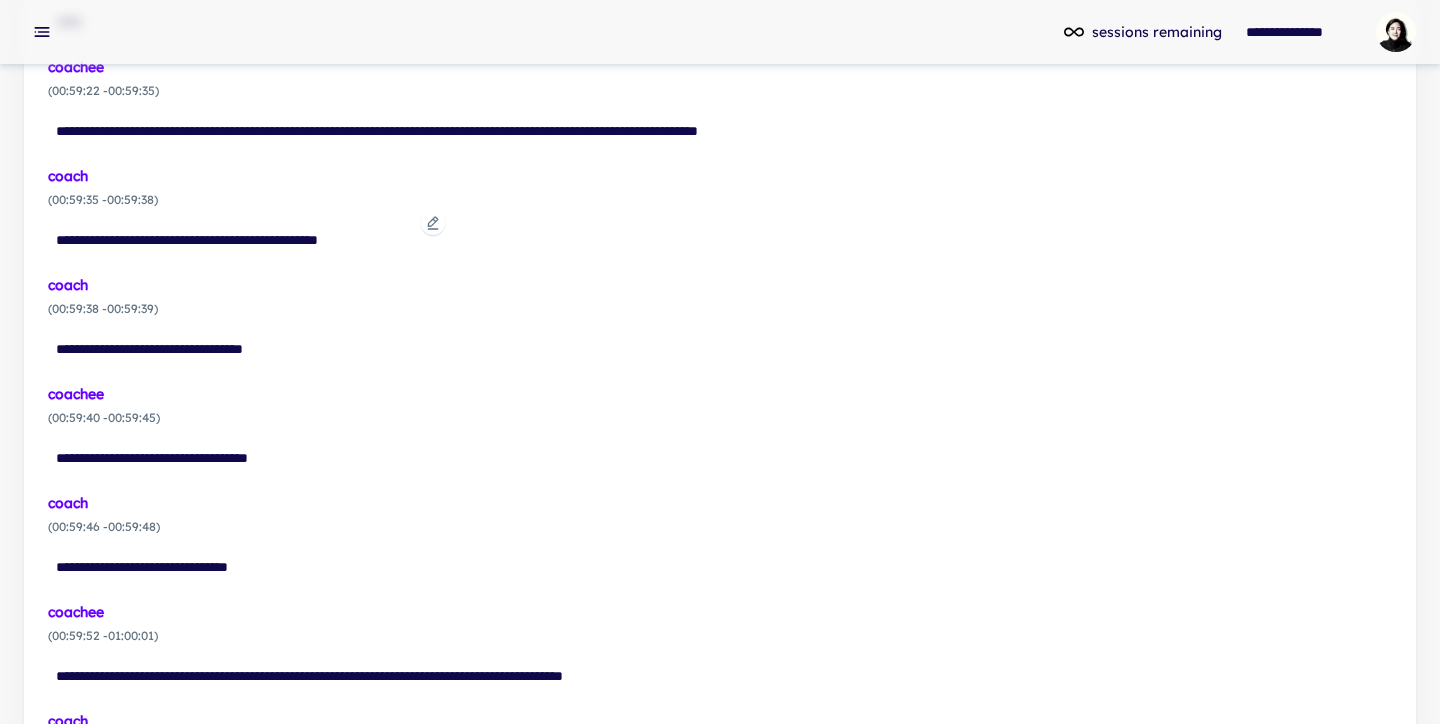click 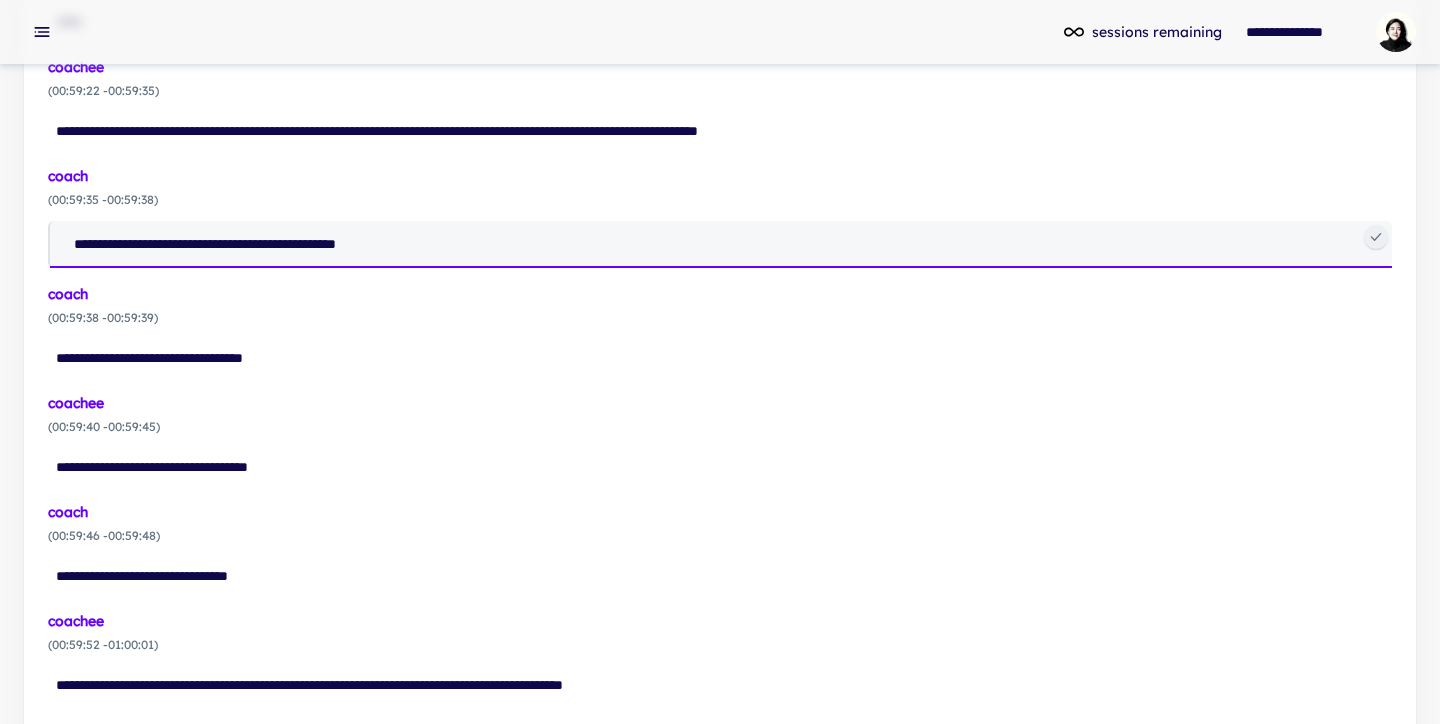 drag, startPoint x: 106, startPoint y: 223, endPoint x: 94, endPoint y: 223, distance: 12 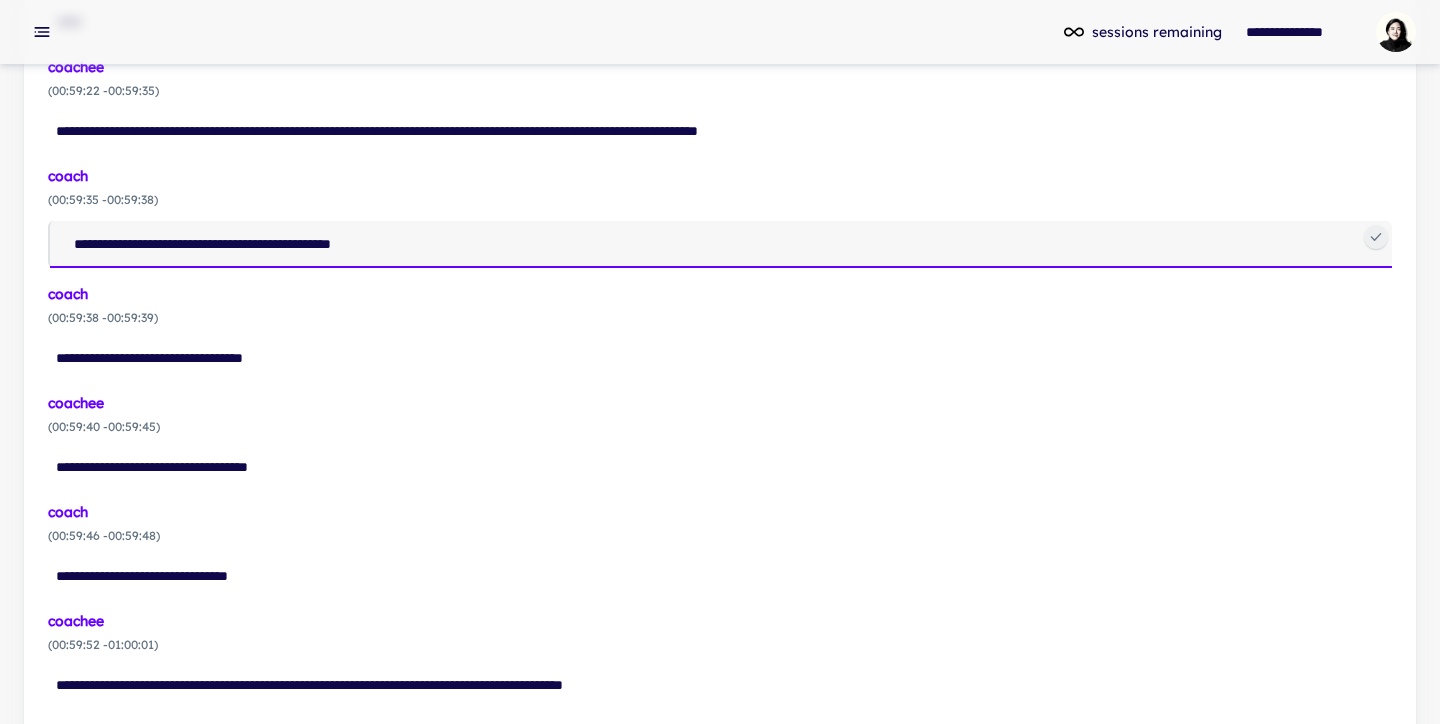type on "**********" 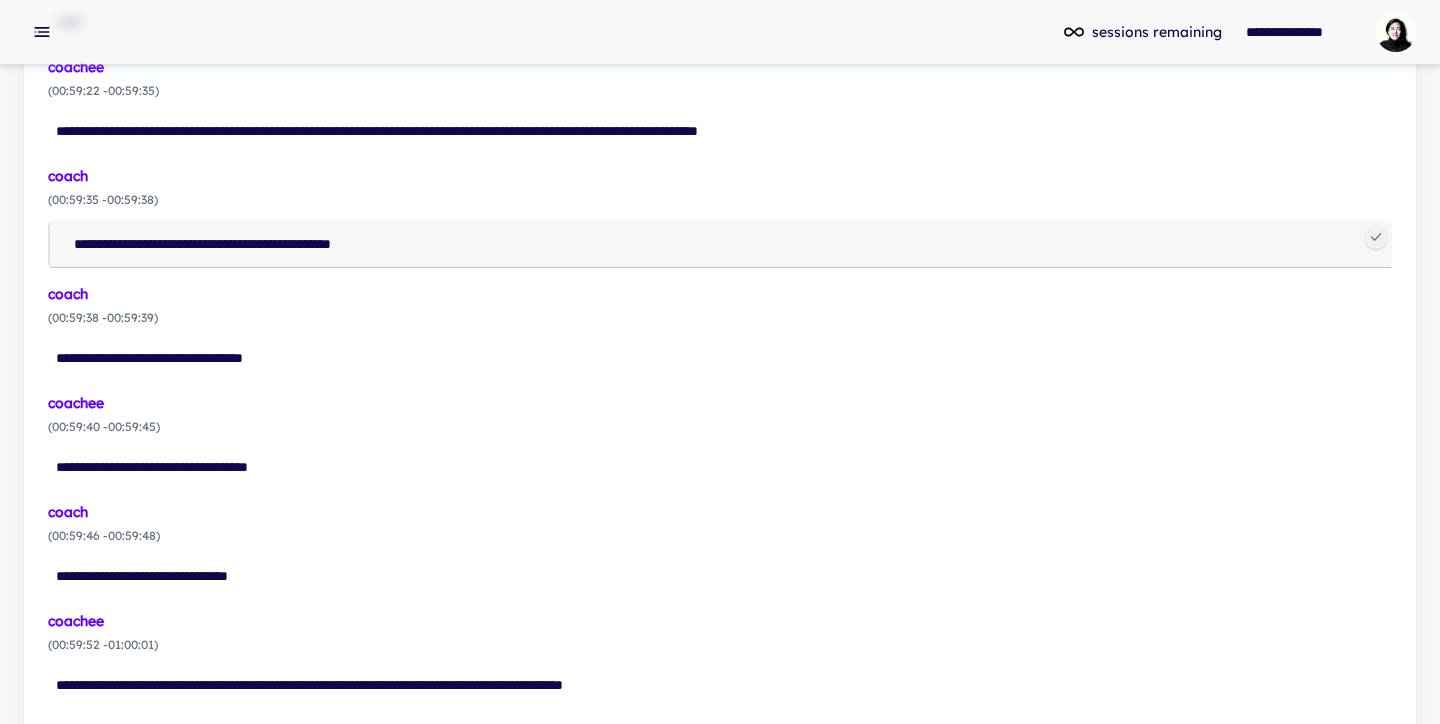 click on "coachee ( 00:59:40   - 00:59:45 )" at bounding box center (720, 416) 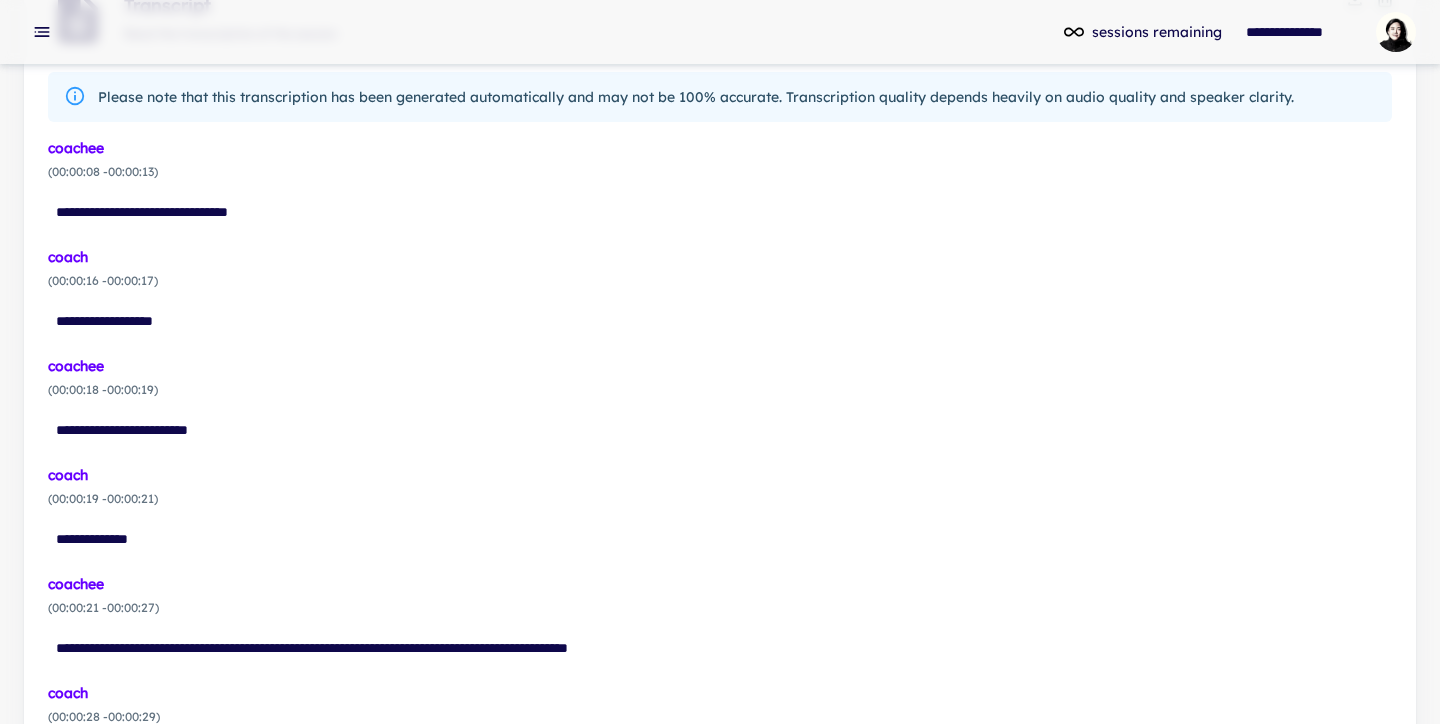 scroll, scrollTop: 0, scrollLeft: 0, axis: both 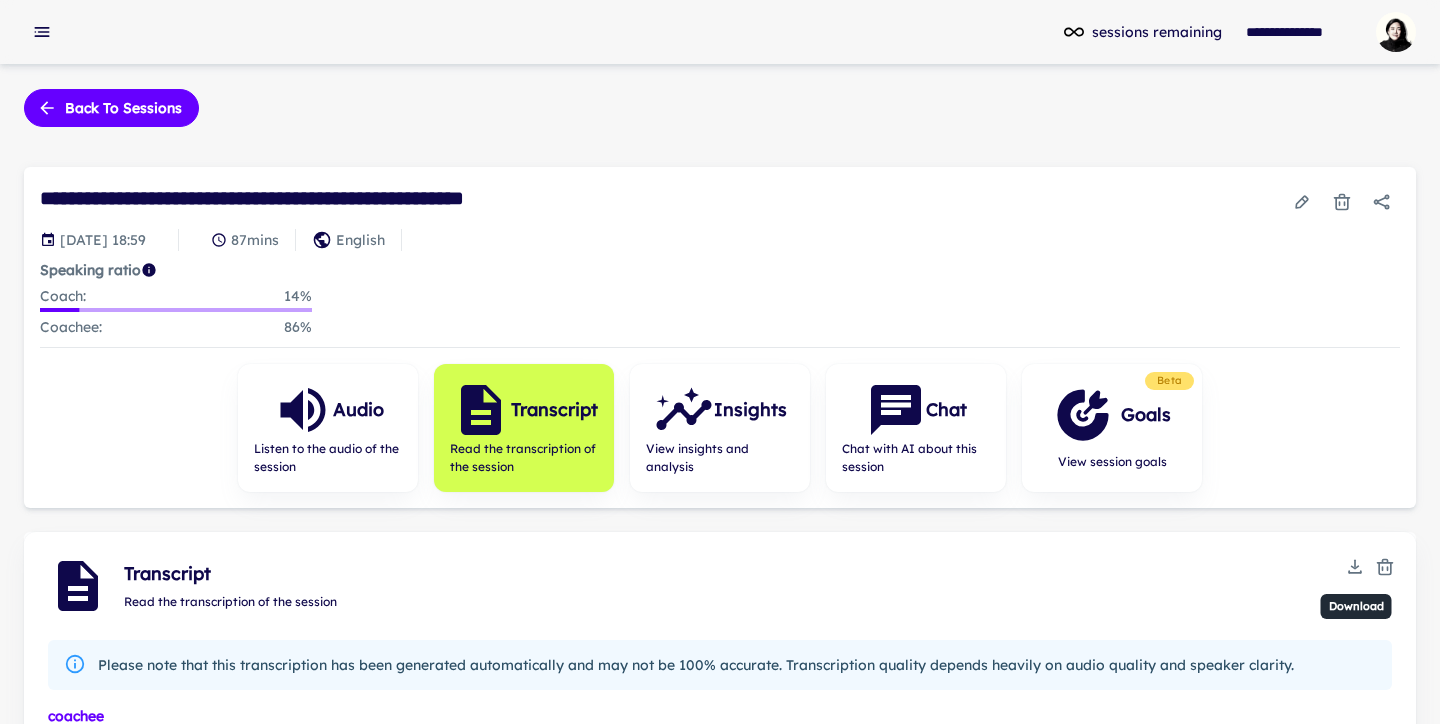 click 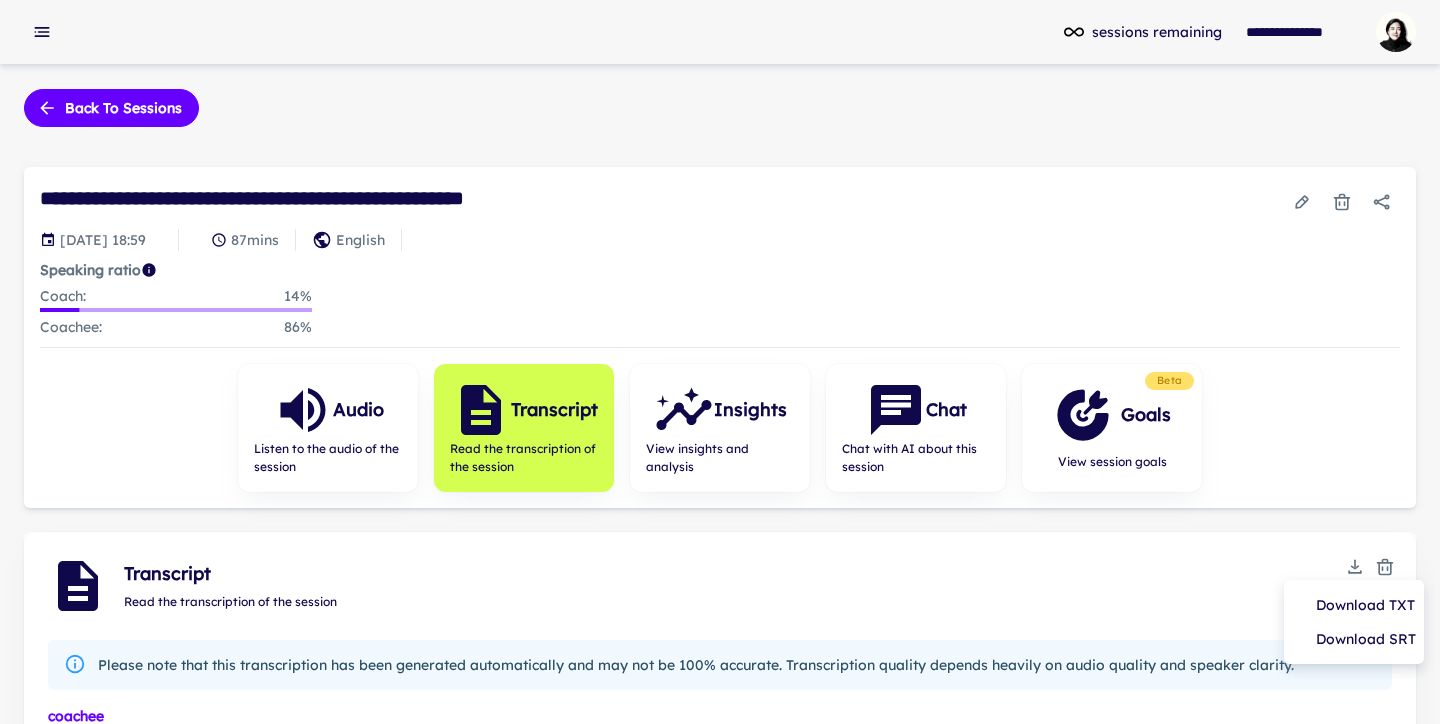 click on "Download TXT" at bounding box center (1354, 605) 